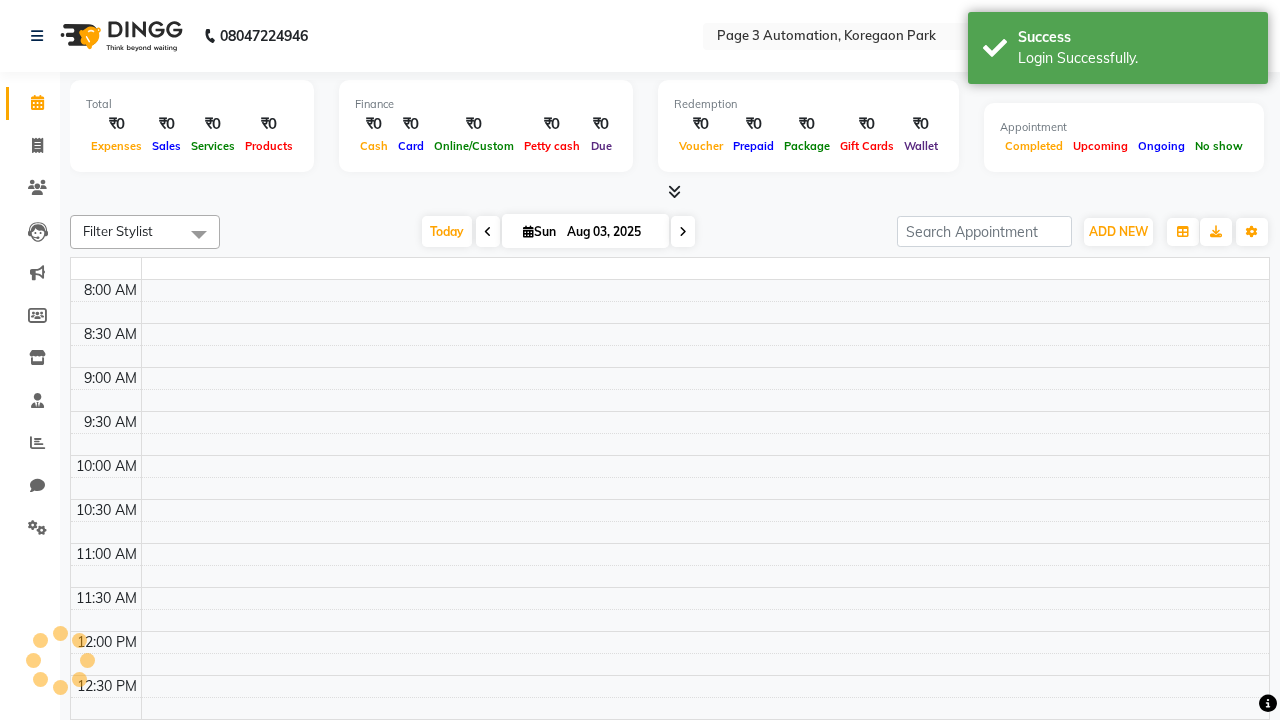 select on "en" 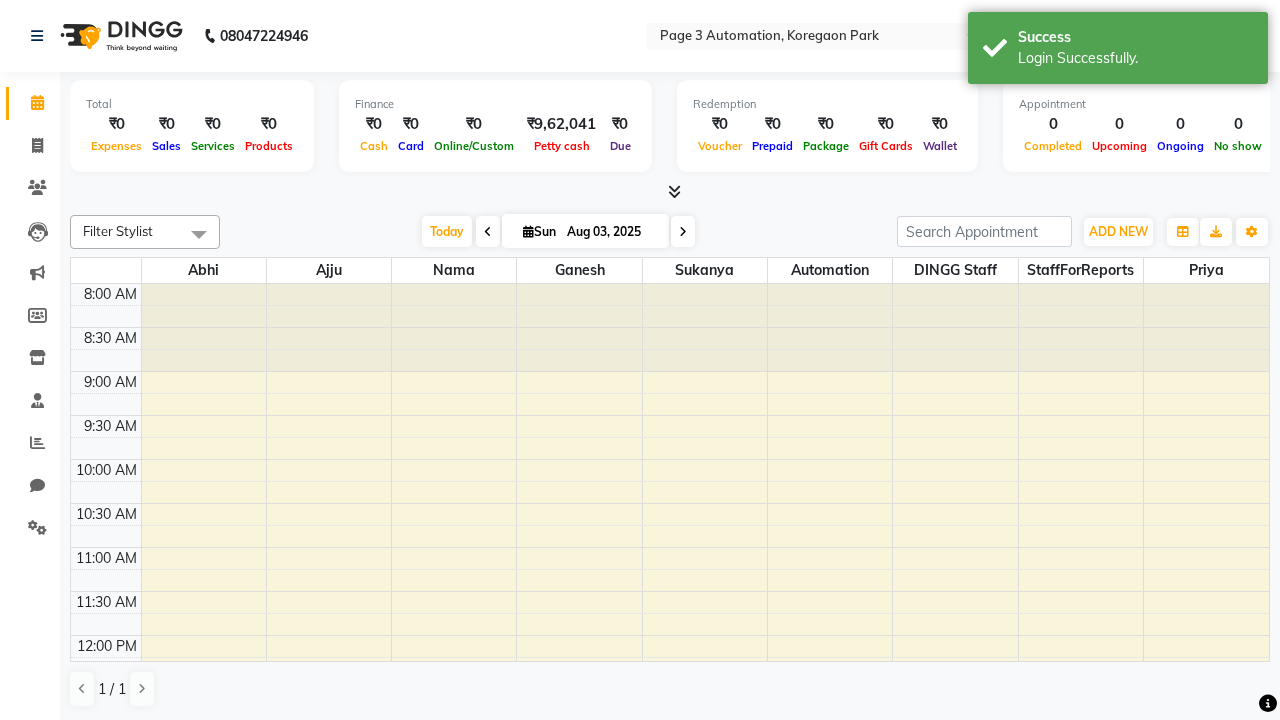 scroll, scrollTop: 0, scrollLeft: 0, axis: both 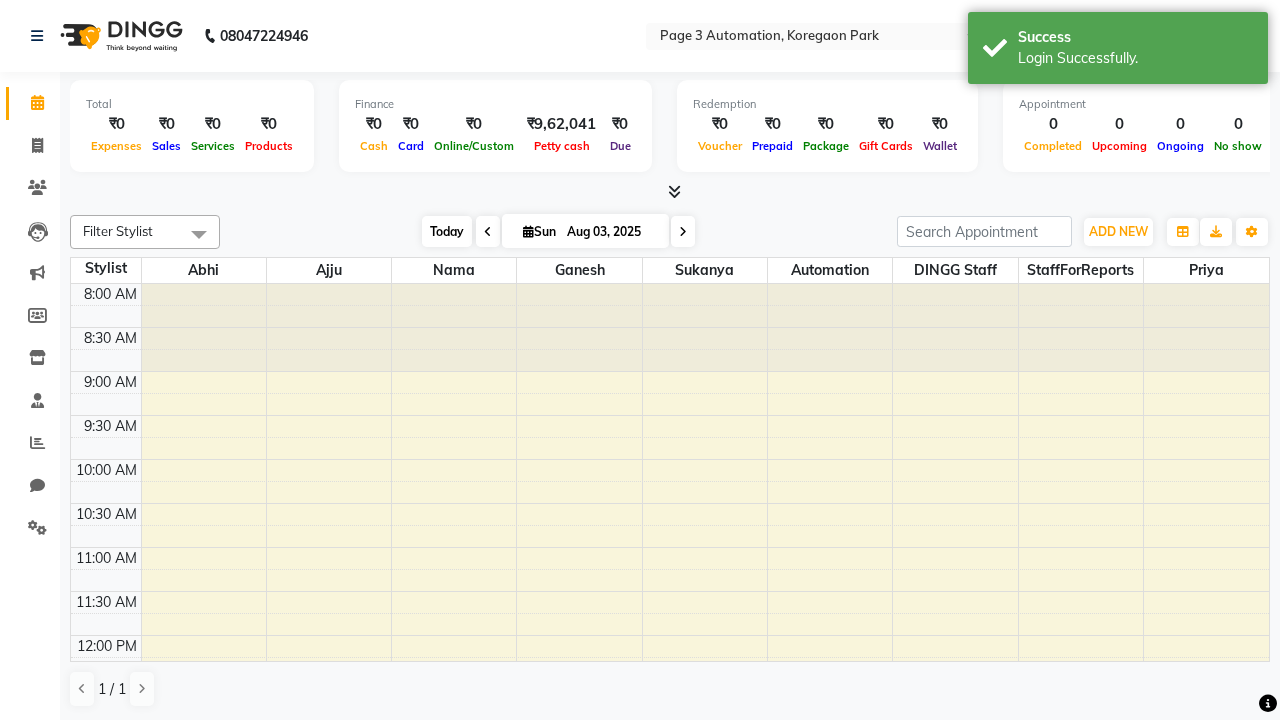 click on "Today" at bounding box center (447, 231) 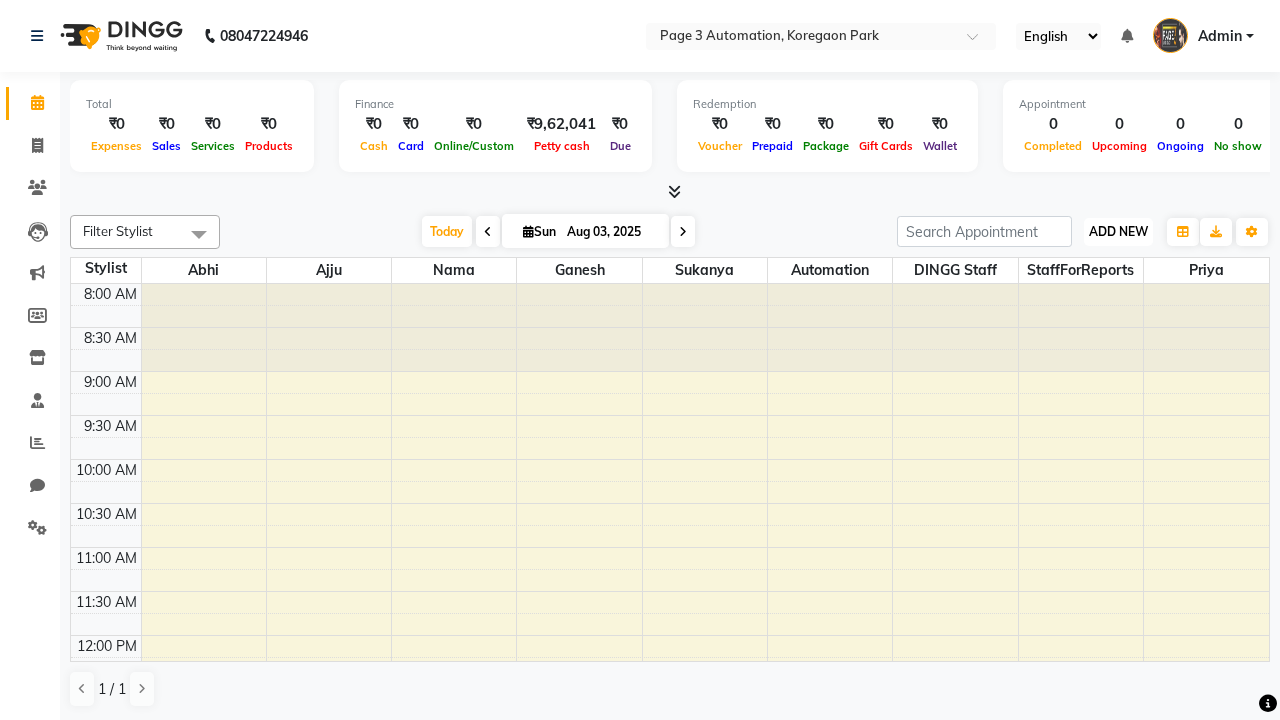 click on "ADD NEW" at bounding box center [1118, 231] 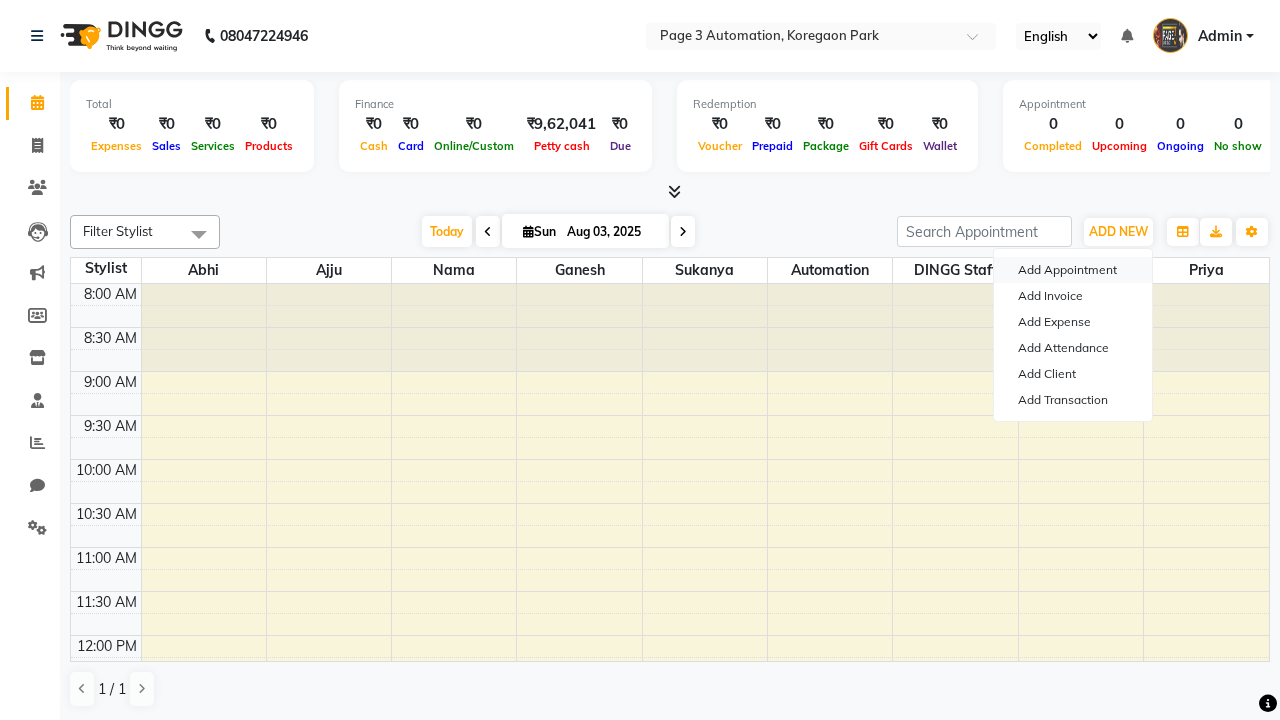 click on "Add Appointment" at bounding box center [1073, 270] 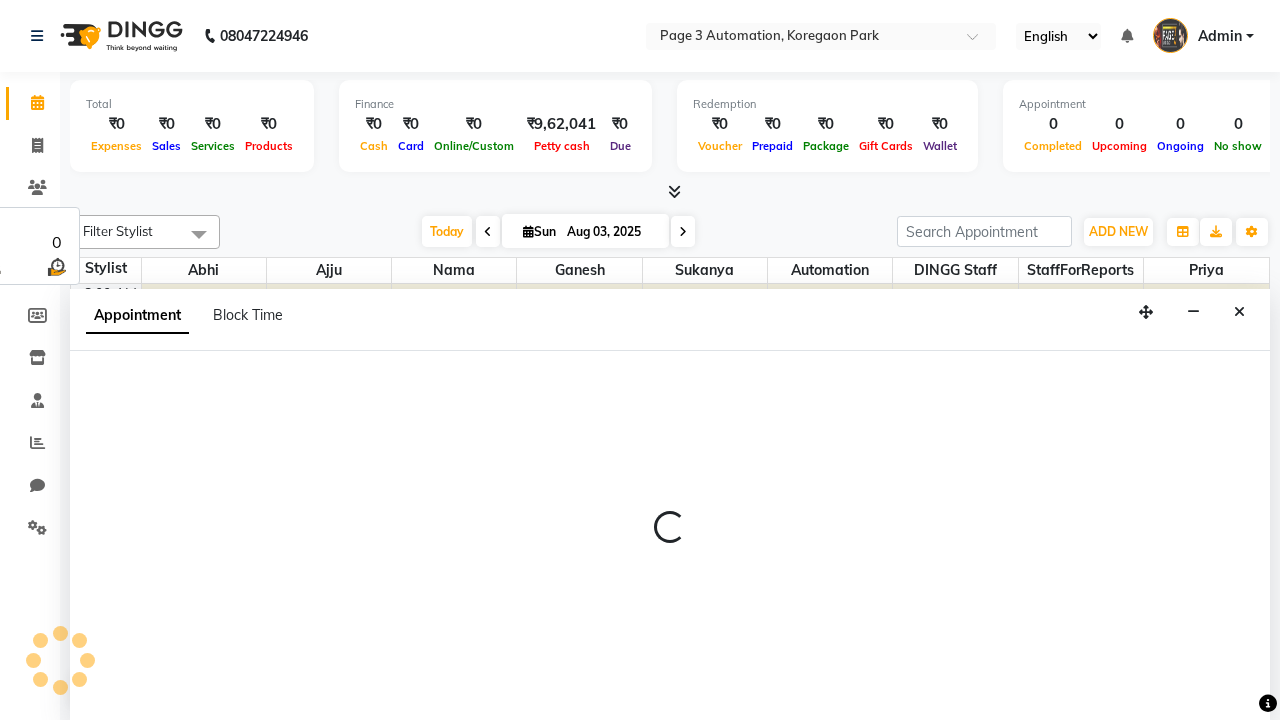 select on "tentative" 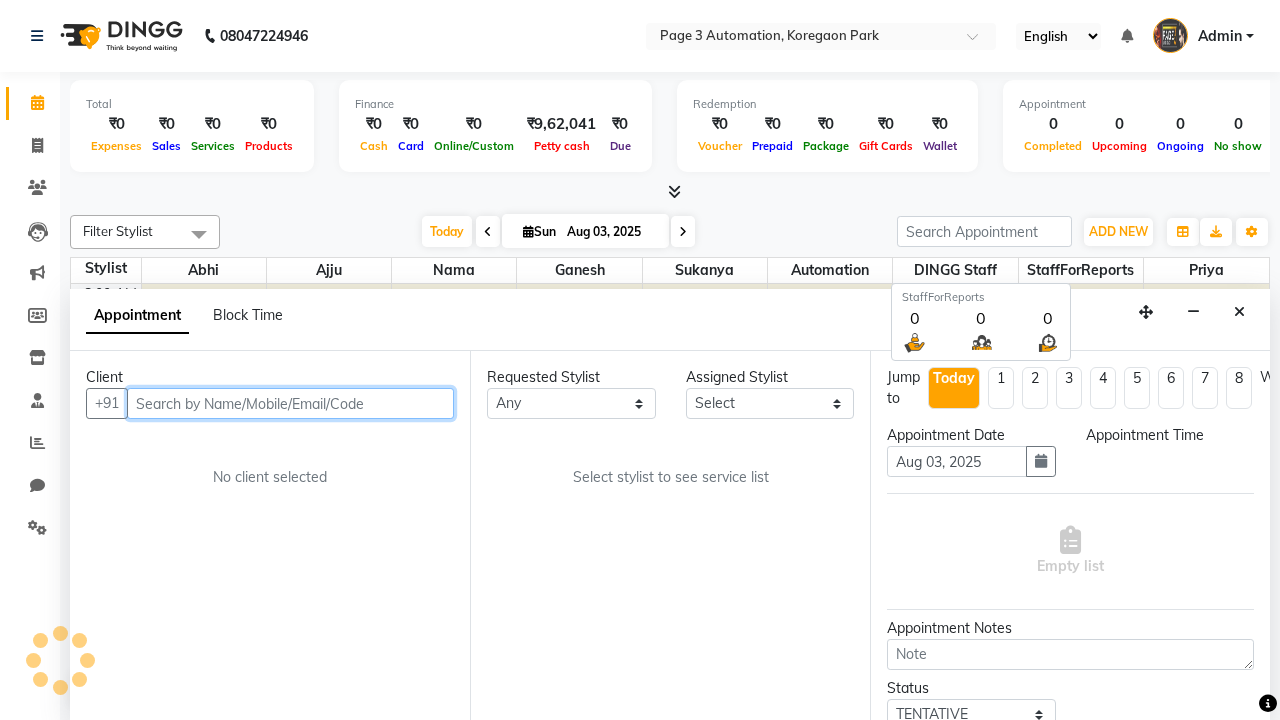 select on "540" 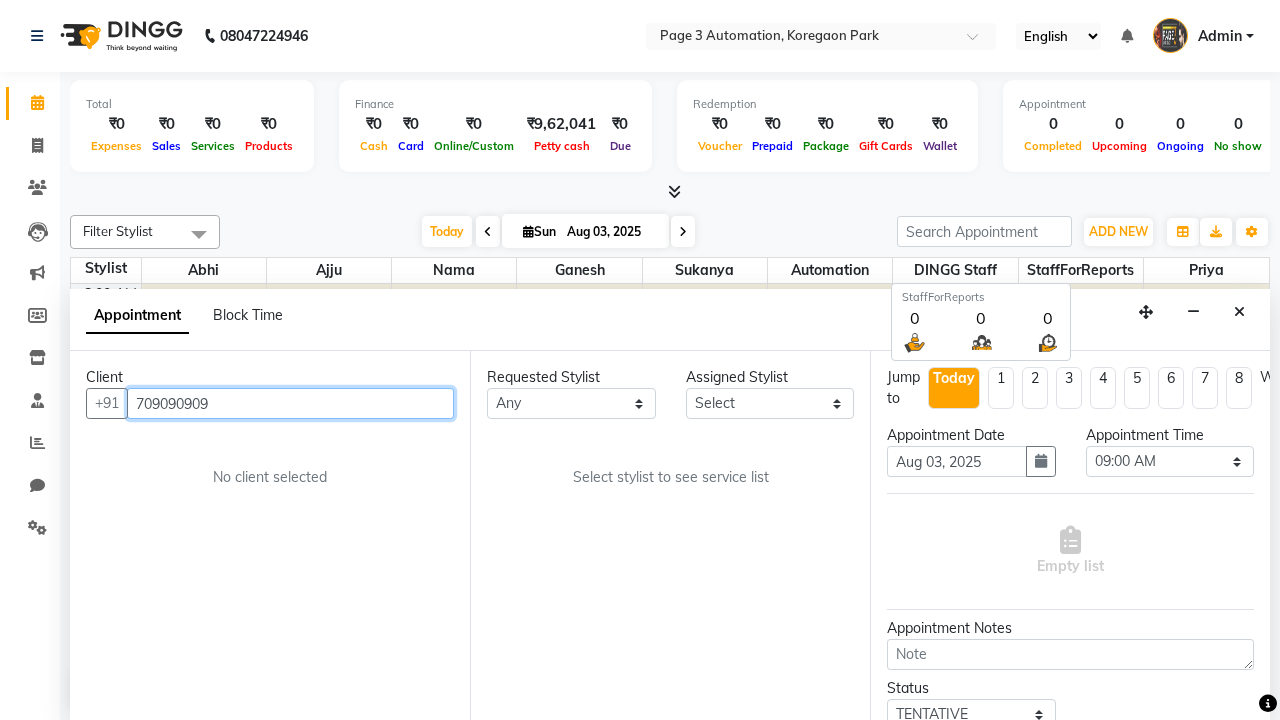 scroll, scrollTop: 1, scrollLeft: 0, axis: vertical 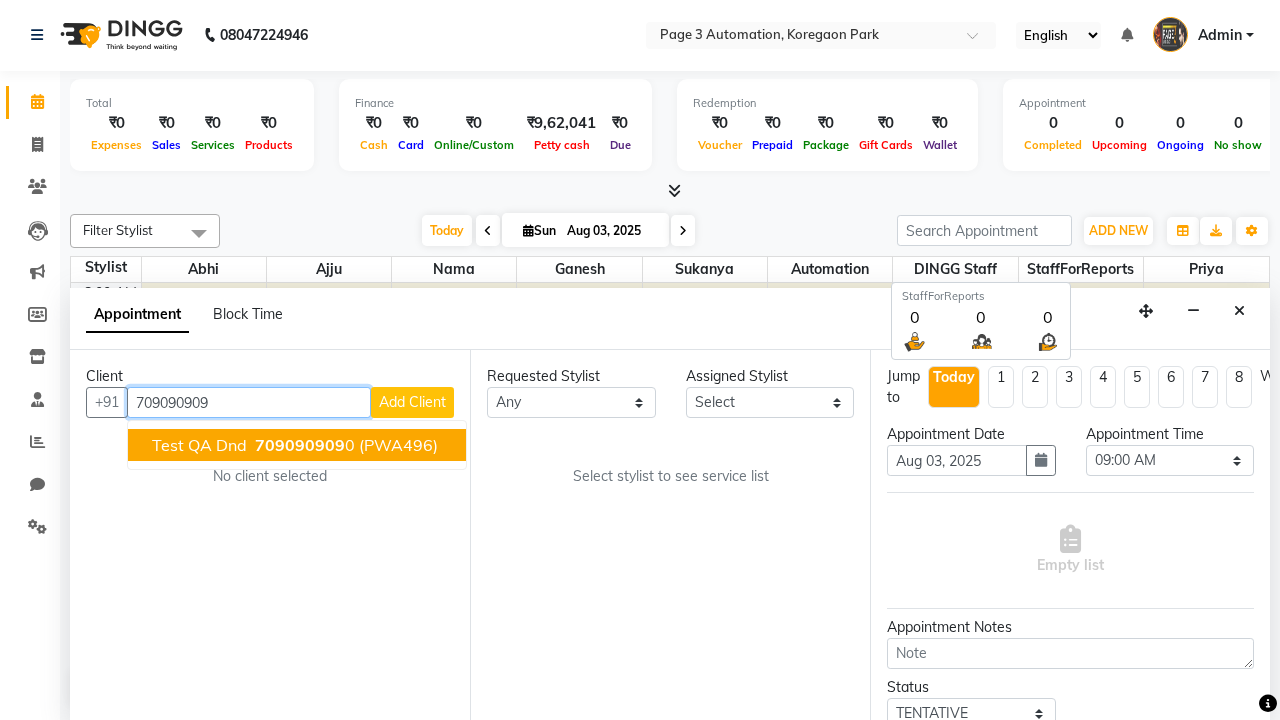 click on "709090909" at bounding box center (300, 445) 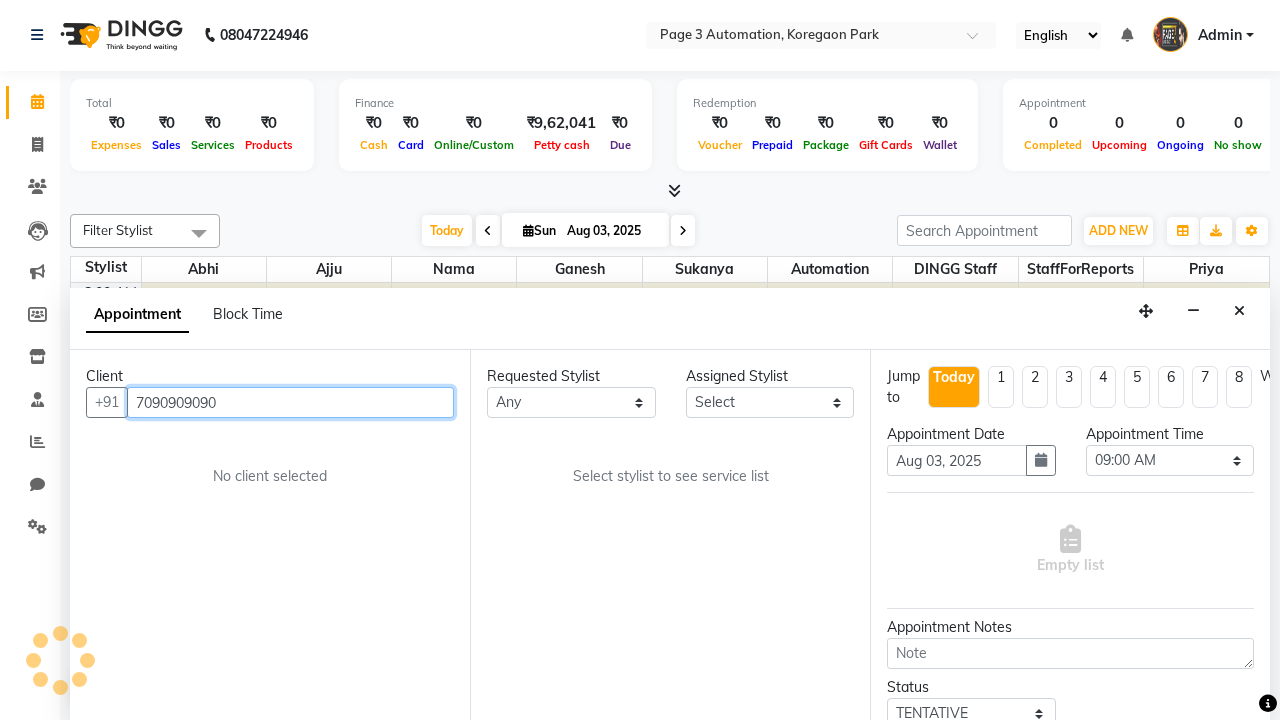 select on "712" 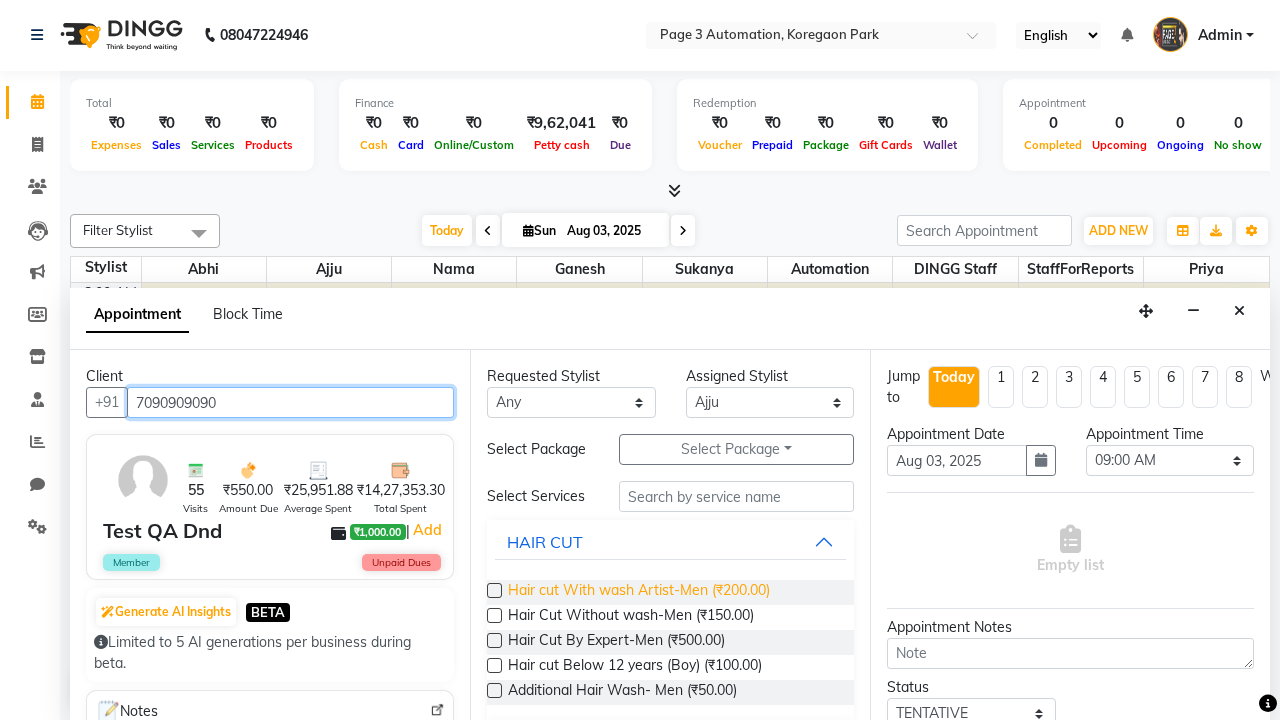 type on "7090909090" 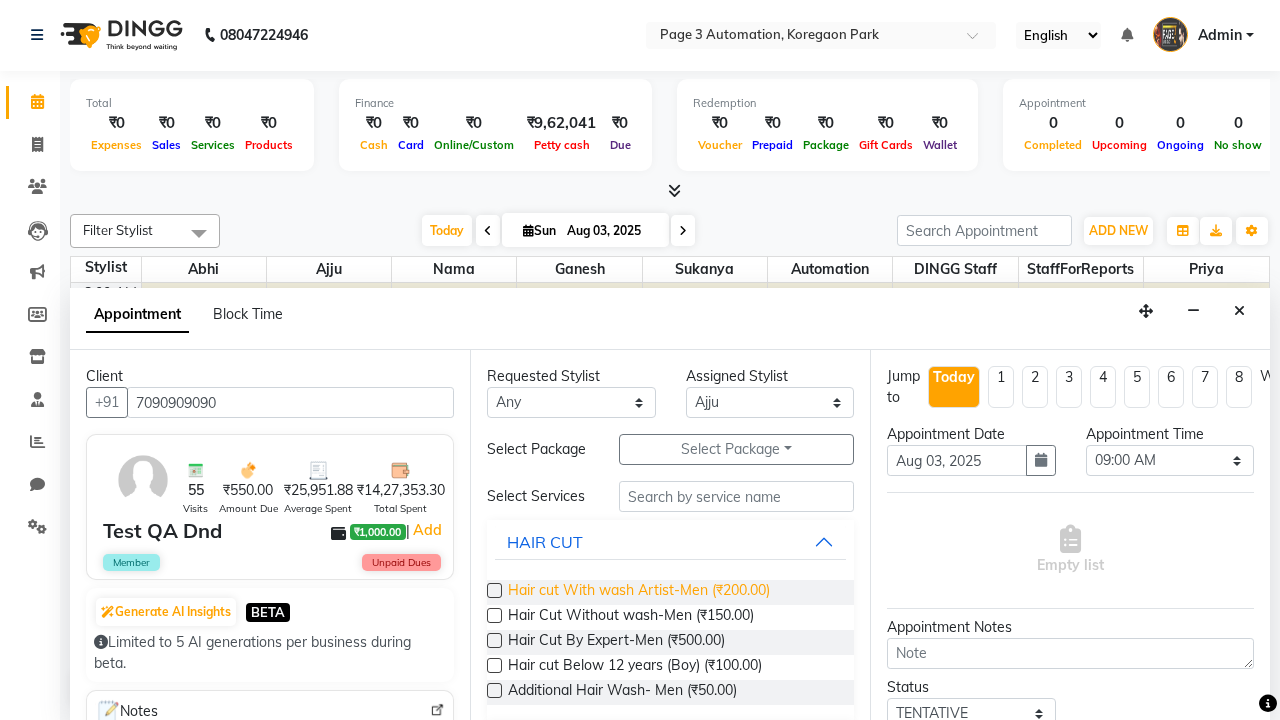 click on "Hair cut With wash Artist-Men (₹200.00)" at bounding box center (639, 592) 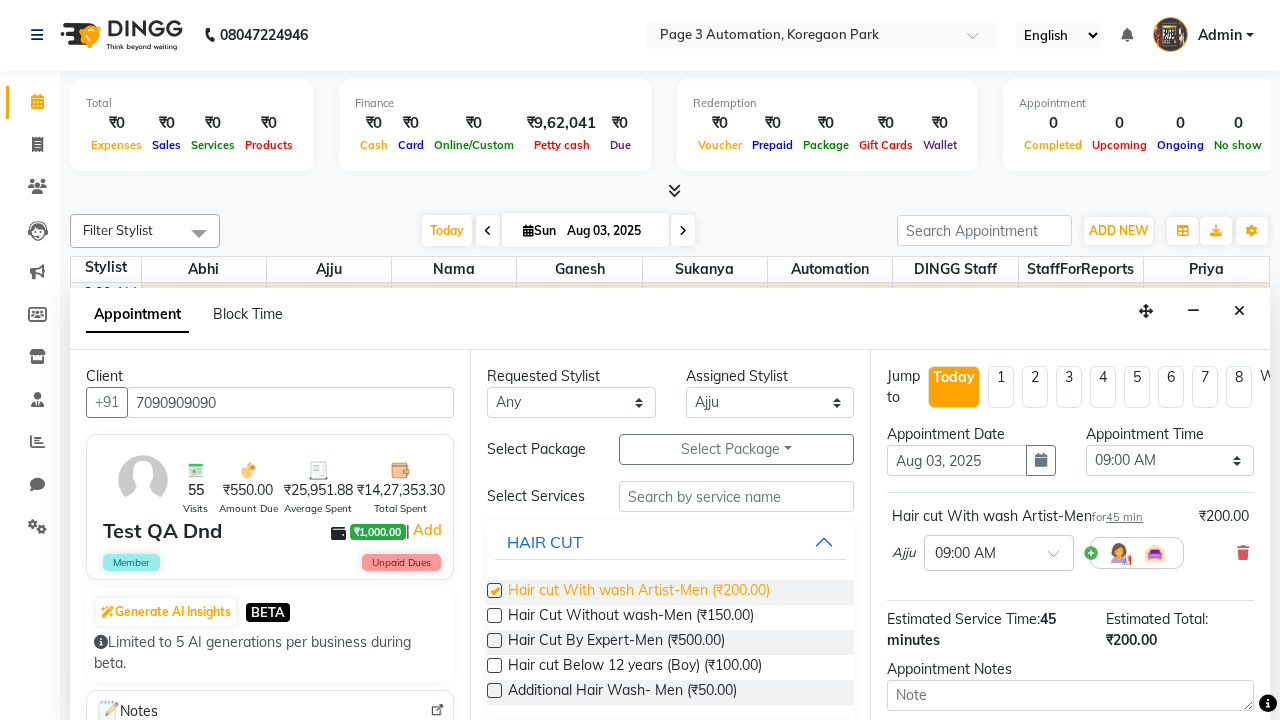 checkbox on "false" 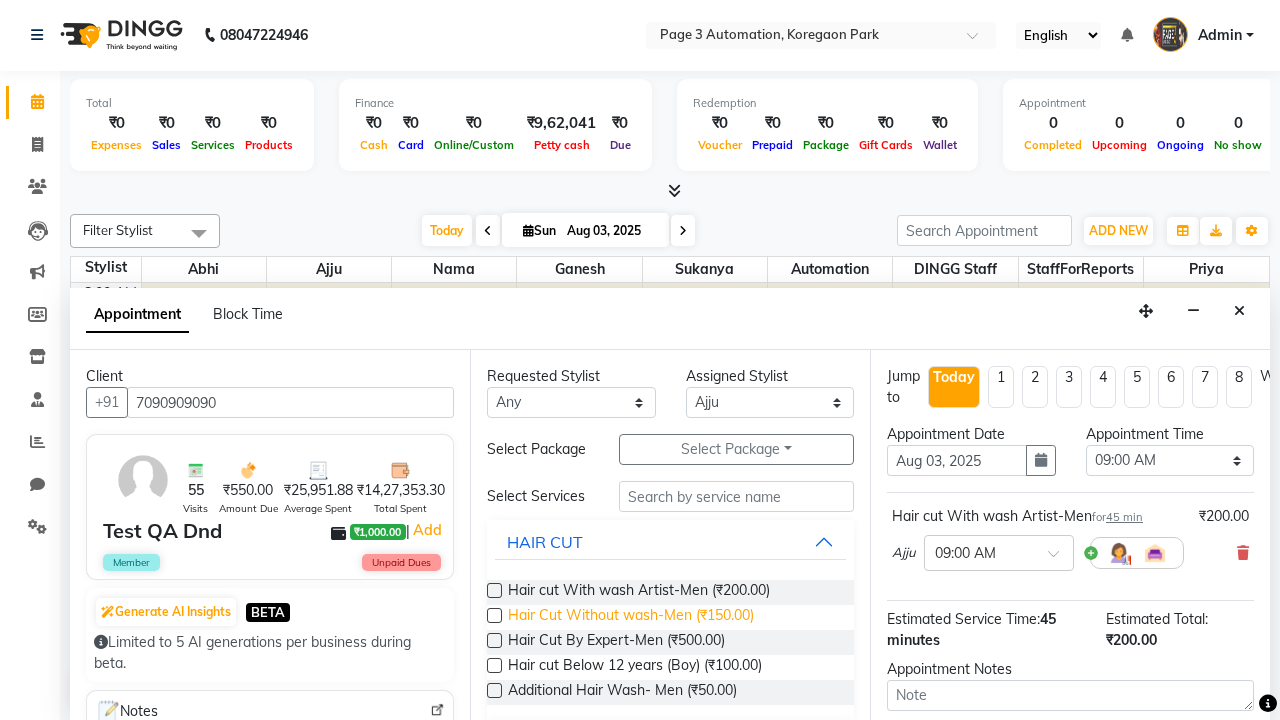 click on "Hair Cut Without wash-Men (₹150.00)" at bounding box center [631, 617] 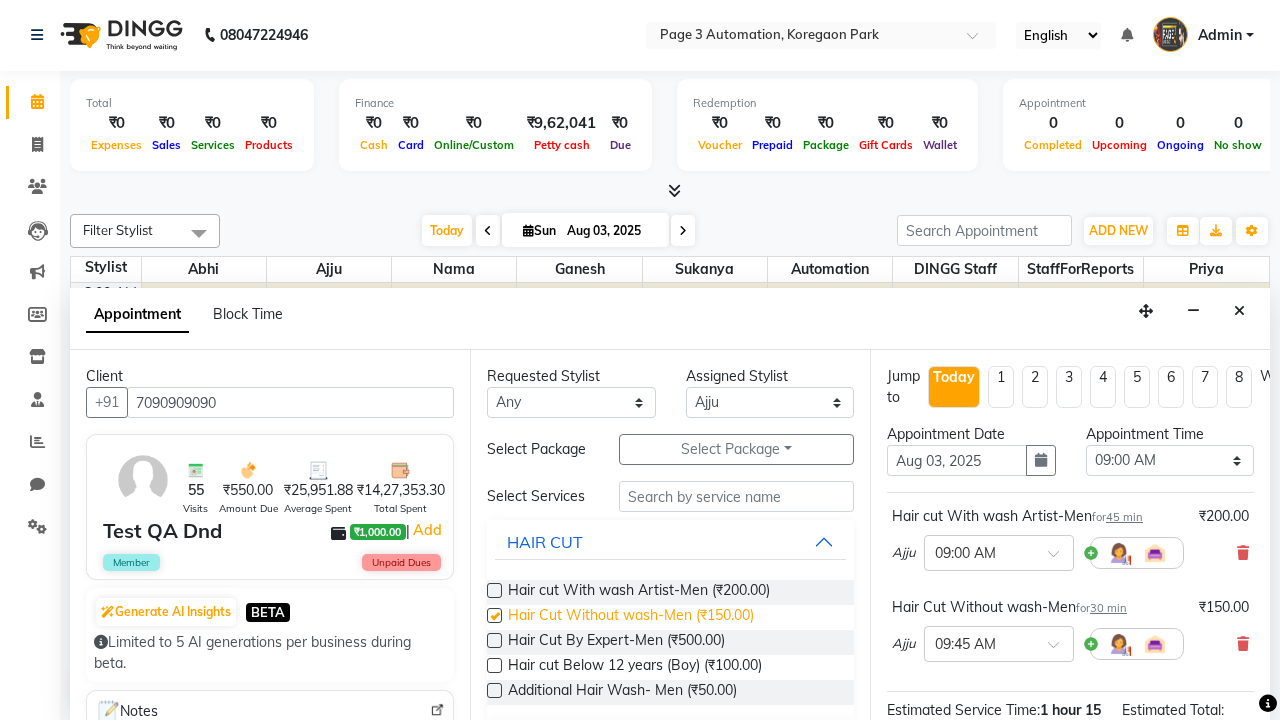 checkbox on "false" 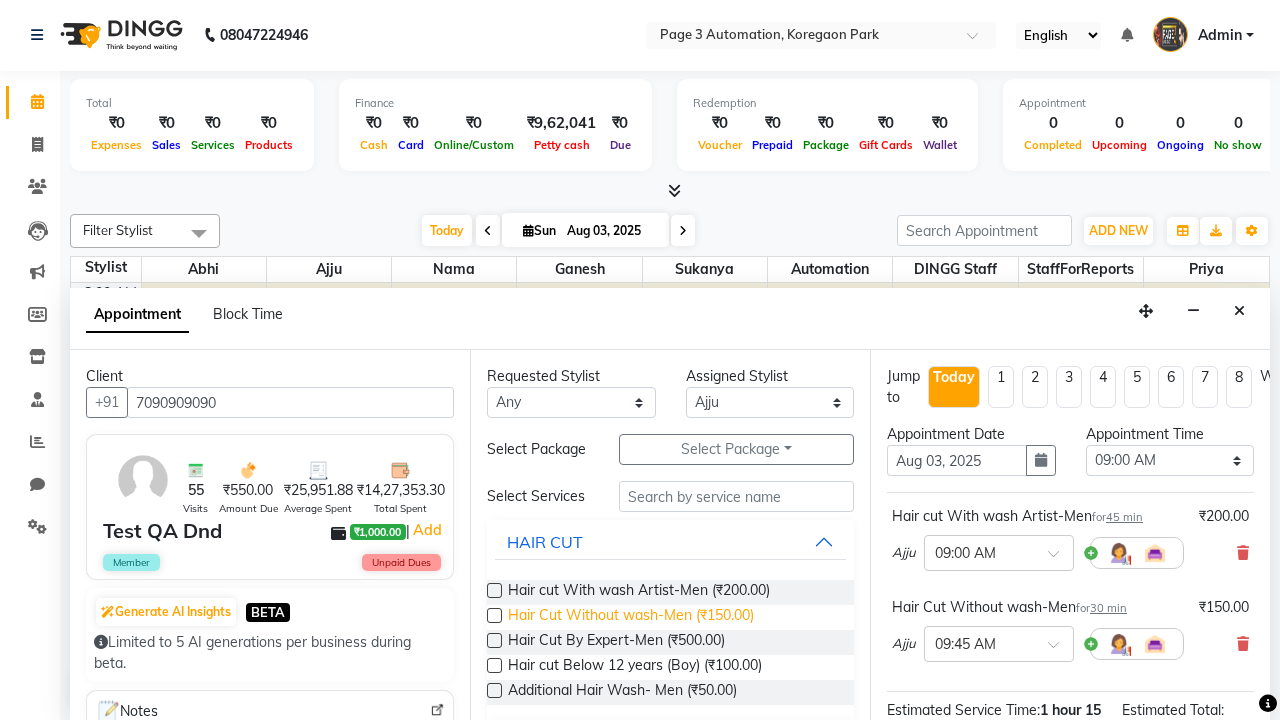 select on "945" 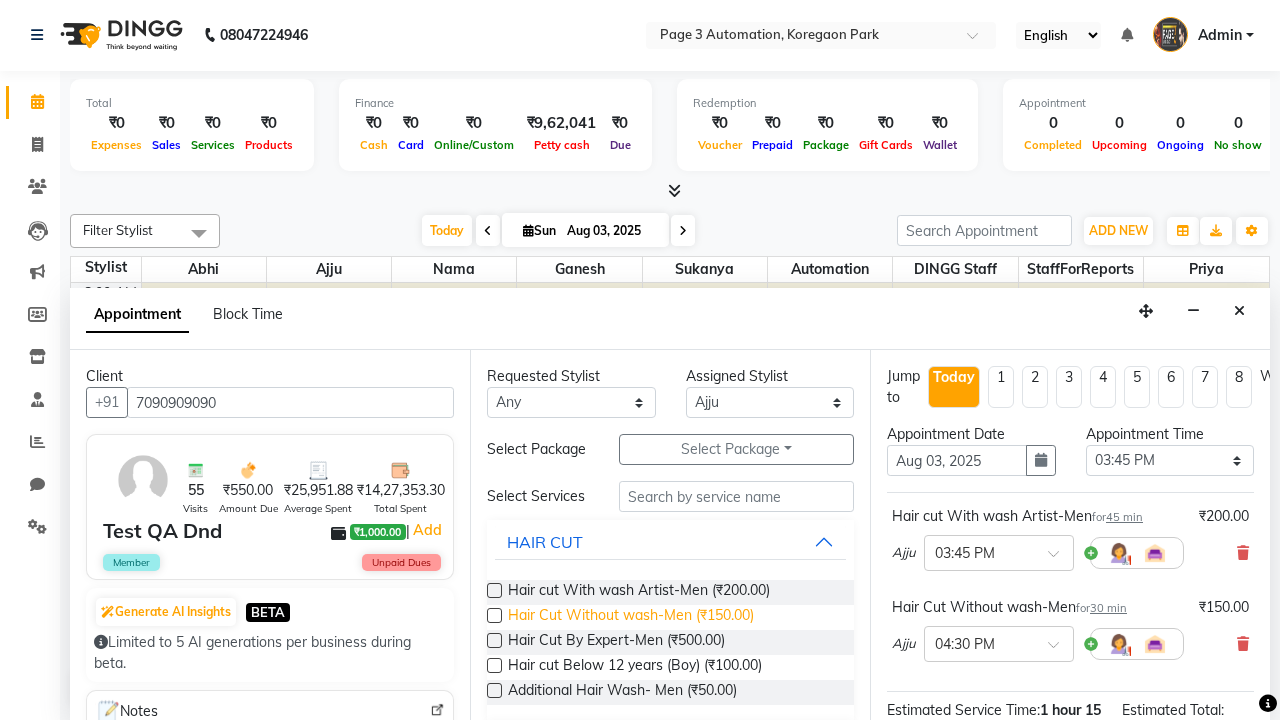 scroll, scrollTop: 252, scrollLeft: 0, axis: vertical 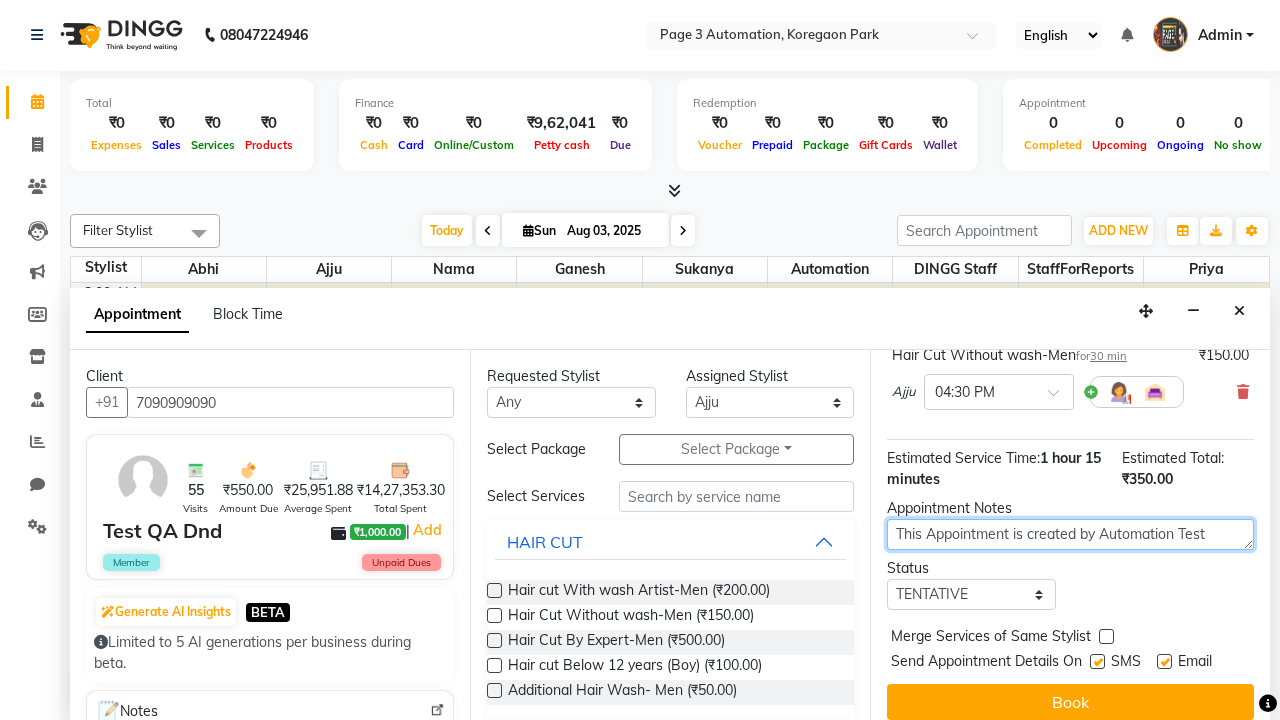 type on "This Appointment is created by Automation Test" 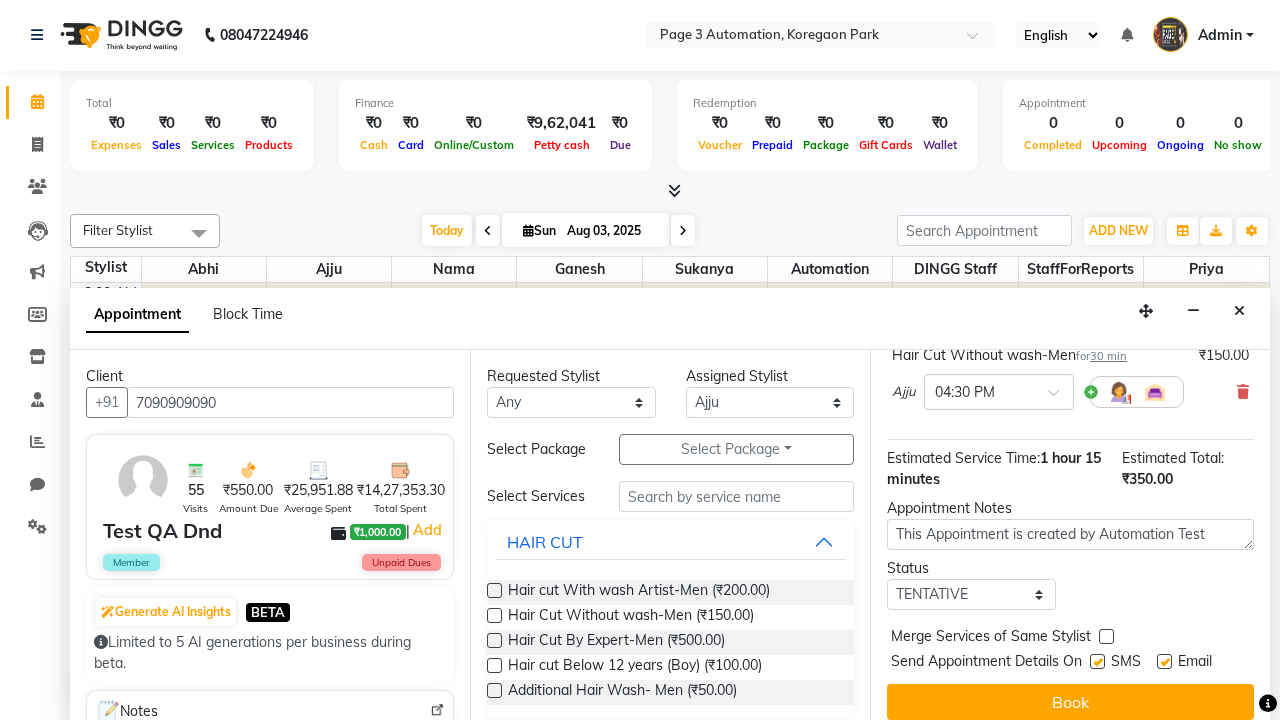 click at bounding box center [1106, 636] 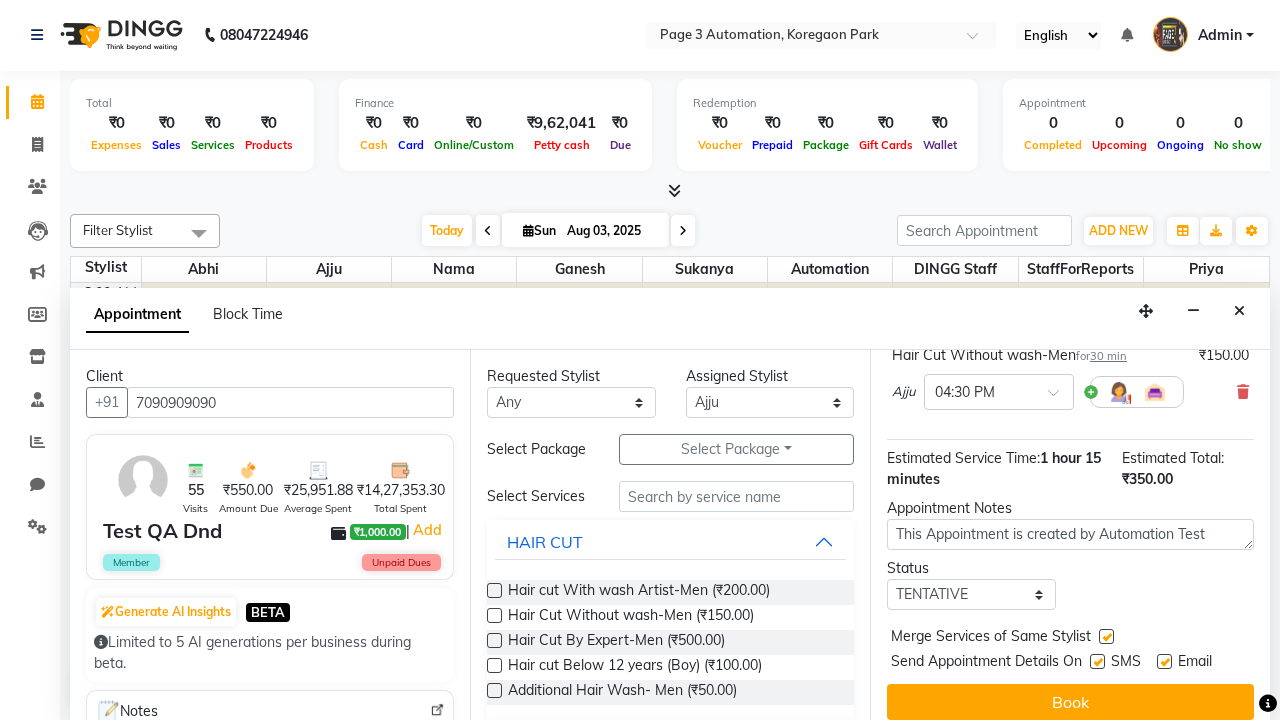 click at bounding box center (1097, 661) 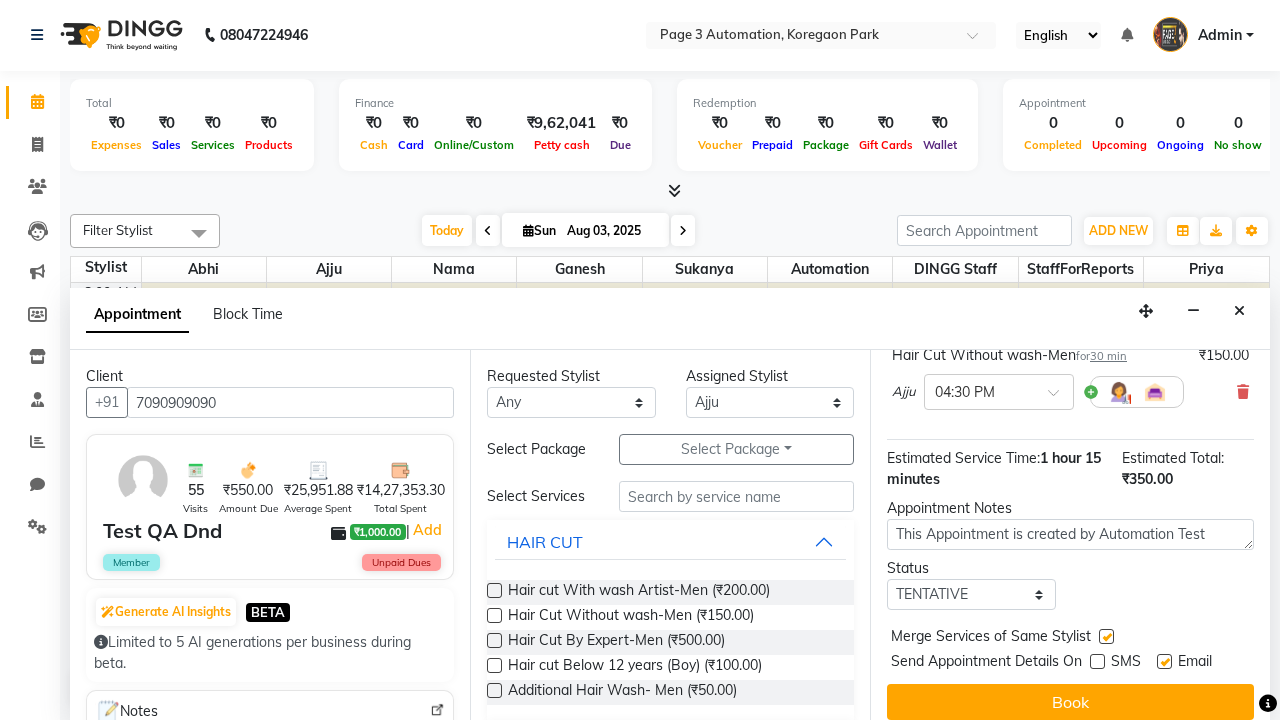 click at bounding box center (1164, 661) 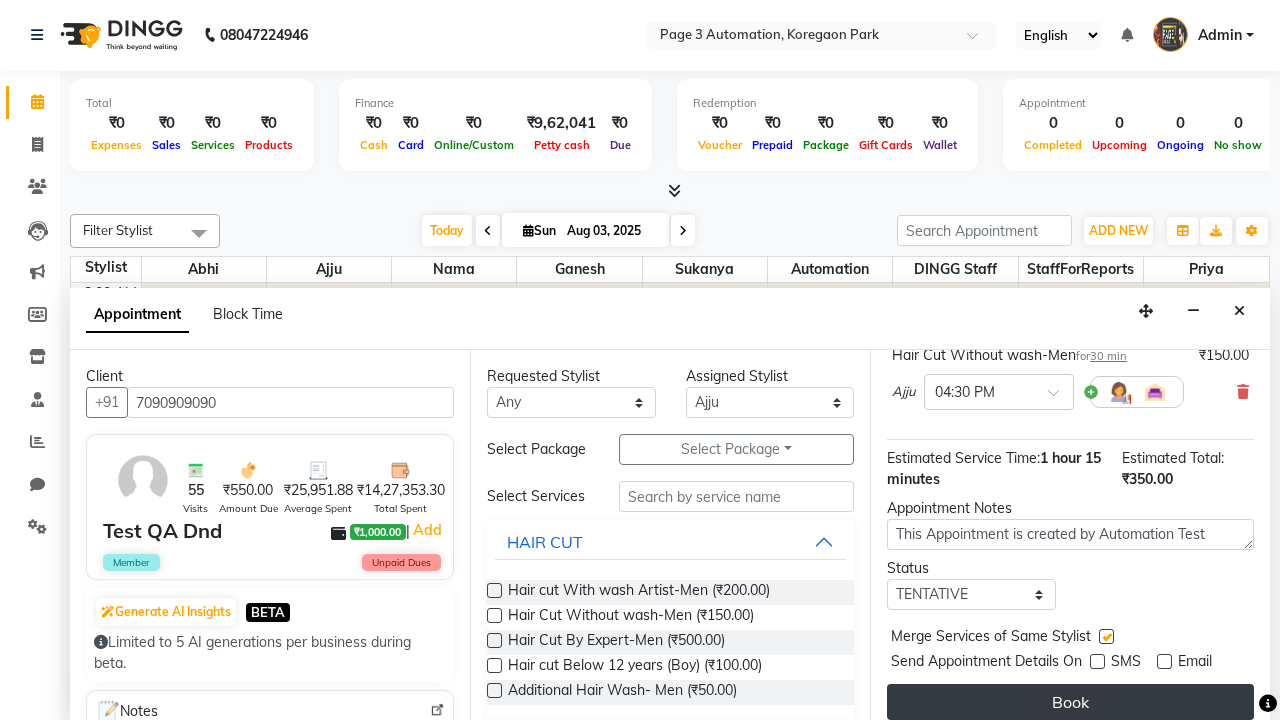 click on "Book" at bounding box center [1070, 702] 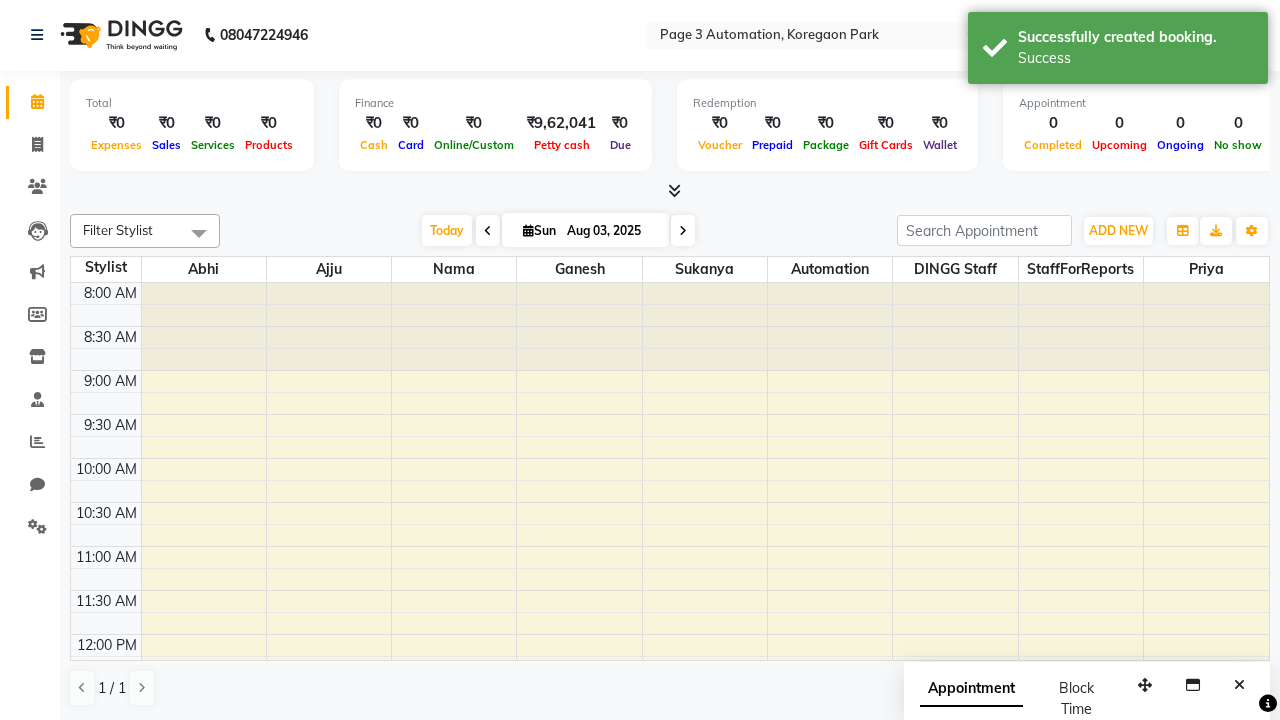 scroll, scrollTop: 0, scrollLeft: 0, axis: both 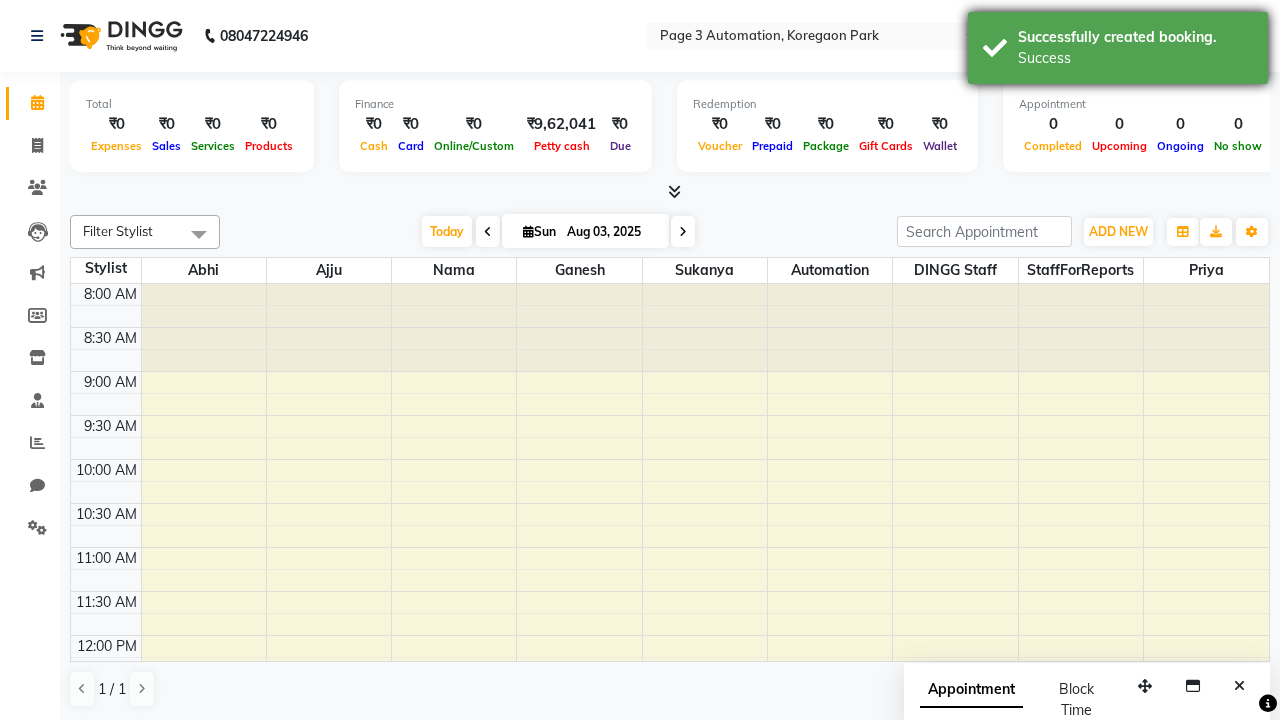 click on "Success" at bounding box center [1135, 58] 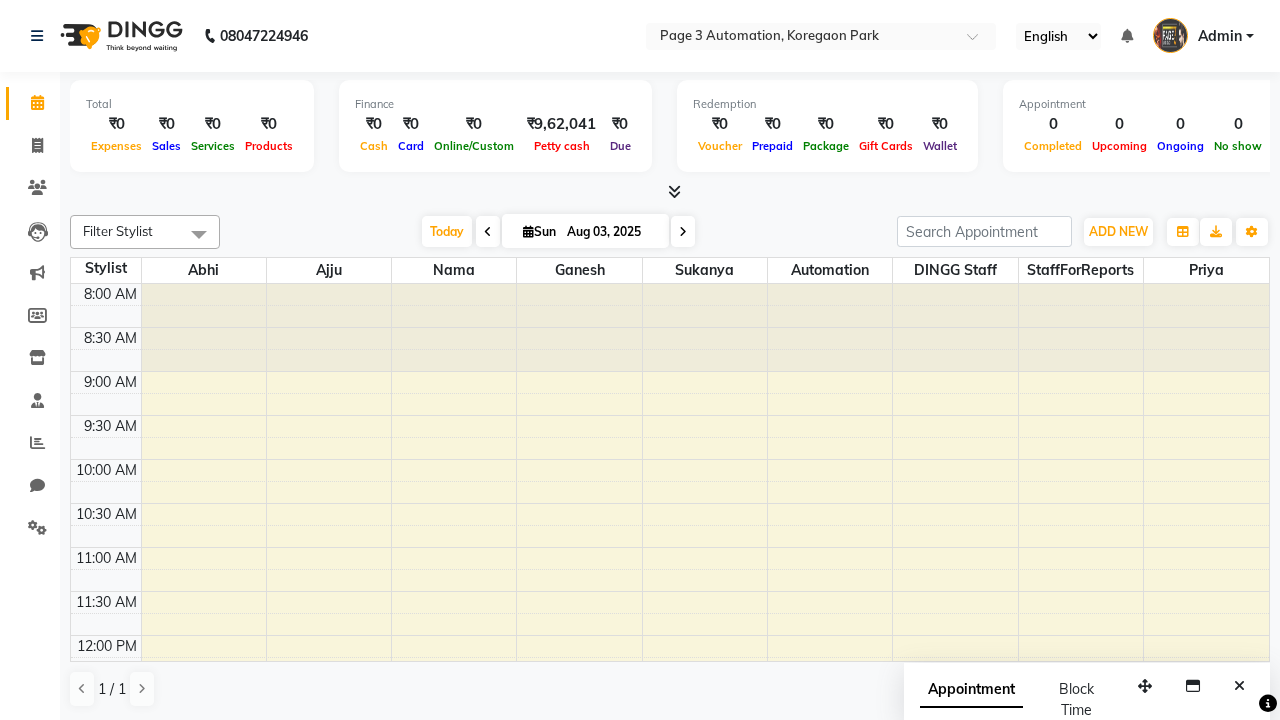 click at bounding box center (199, 234) 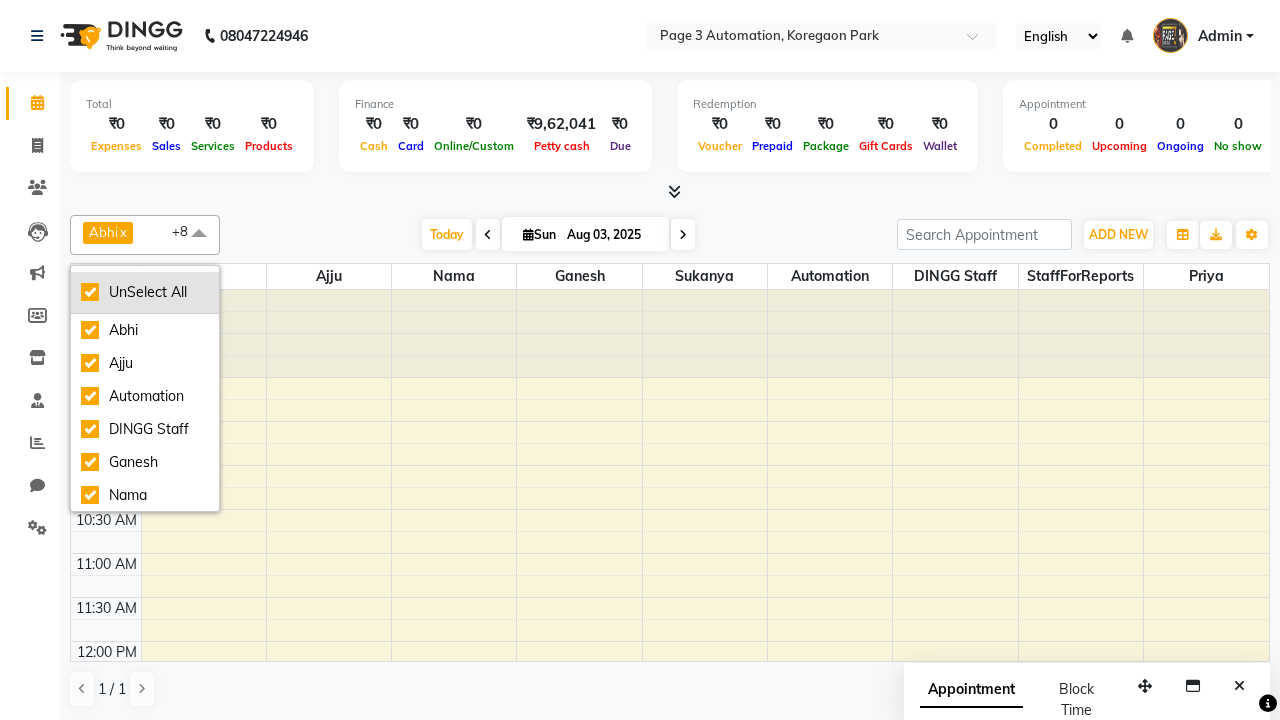 click on "UnSelect All" at bounding box center (145, 292) 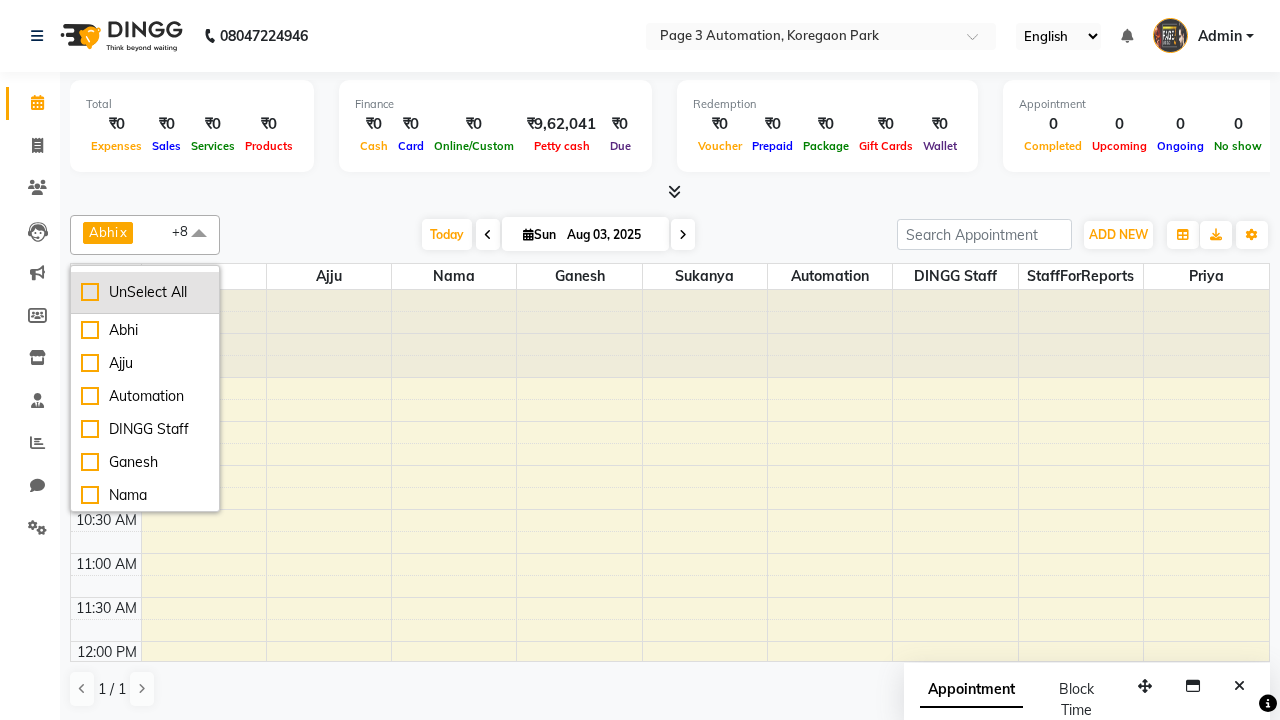 checkbox on "false" 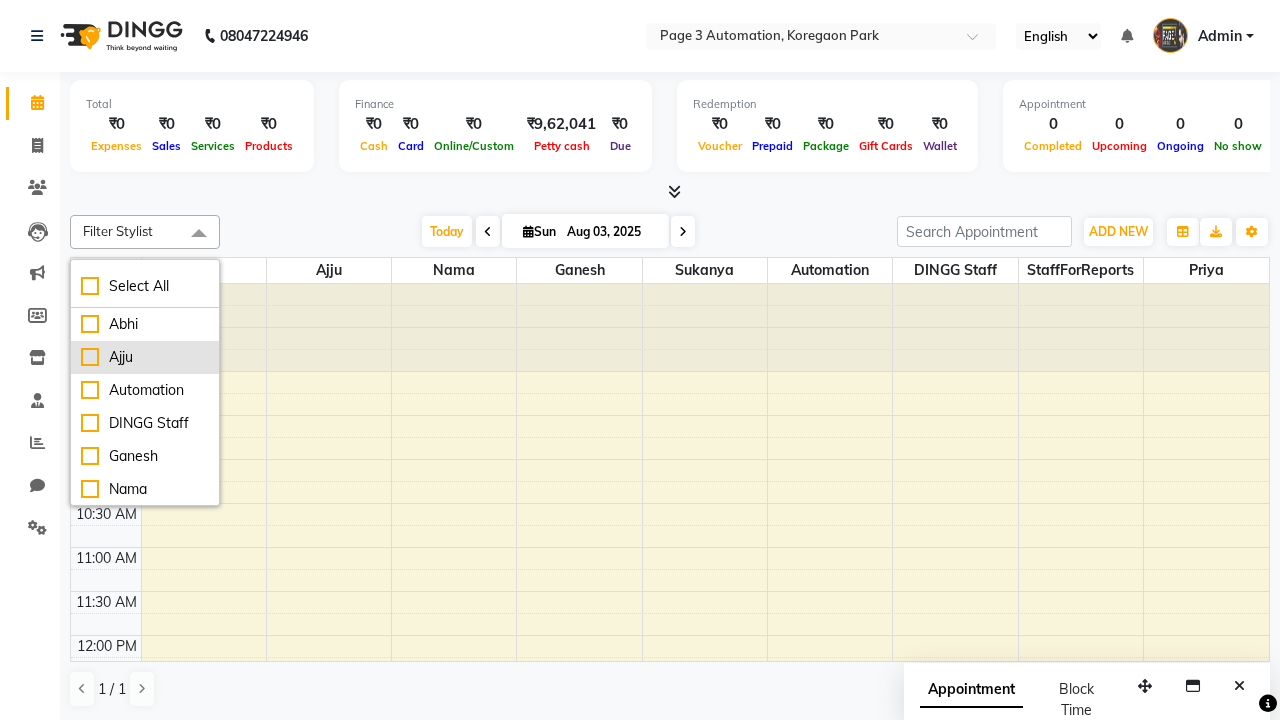 click on "Ajju" at bounding box center (145, 357) 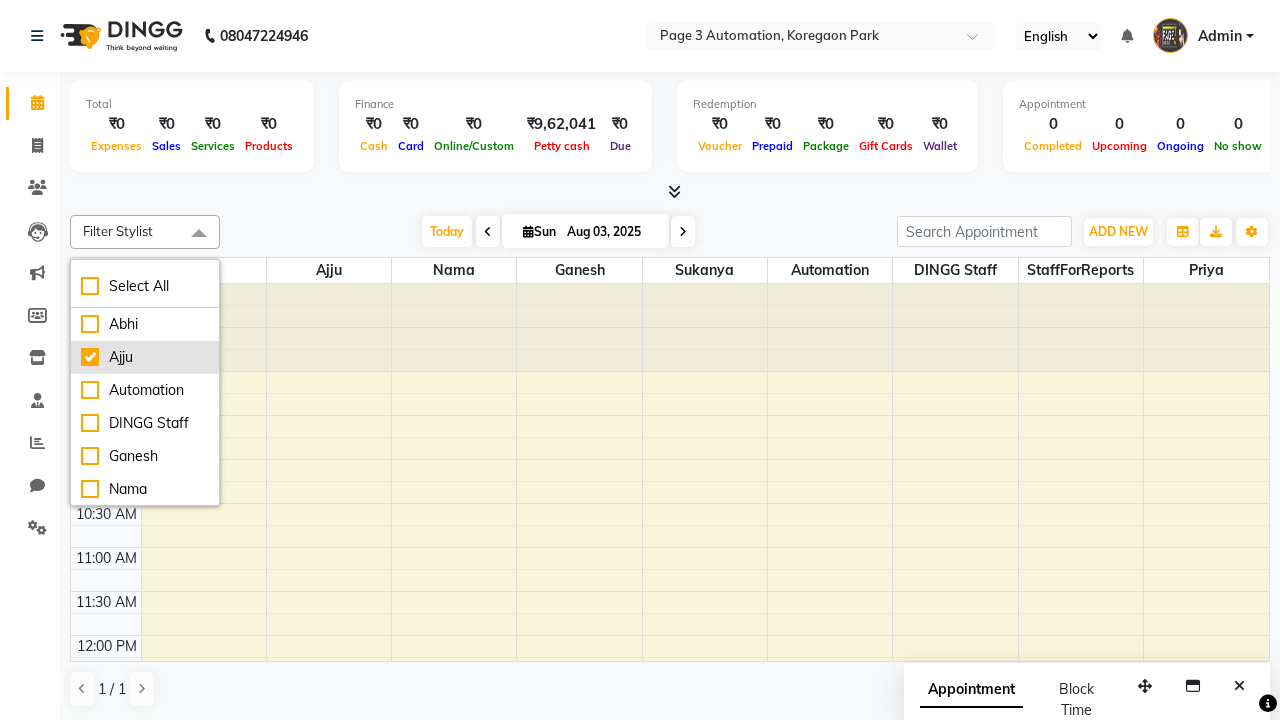 checkbox on "true" 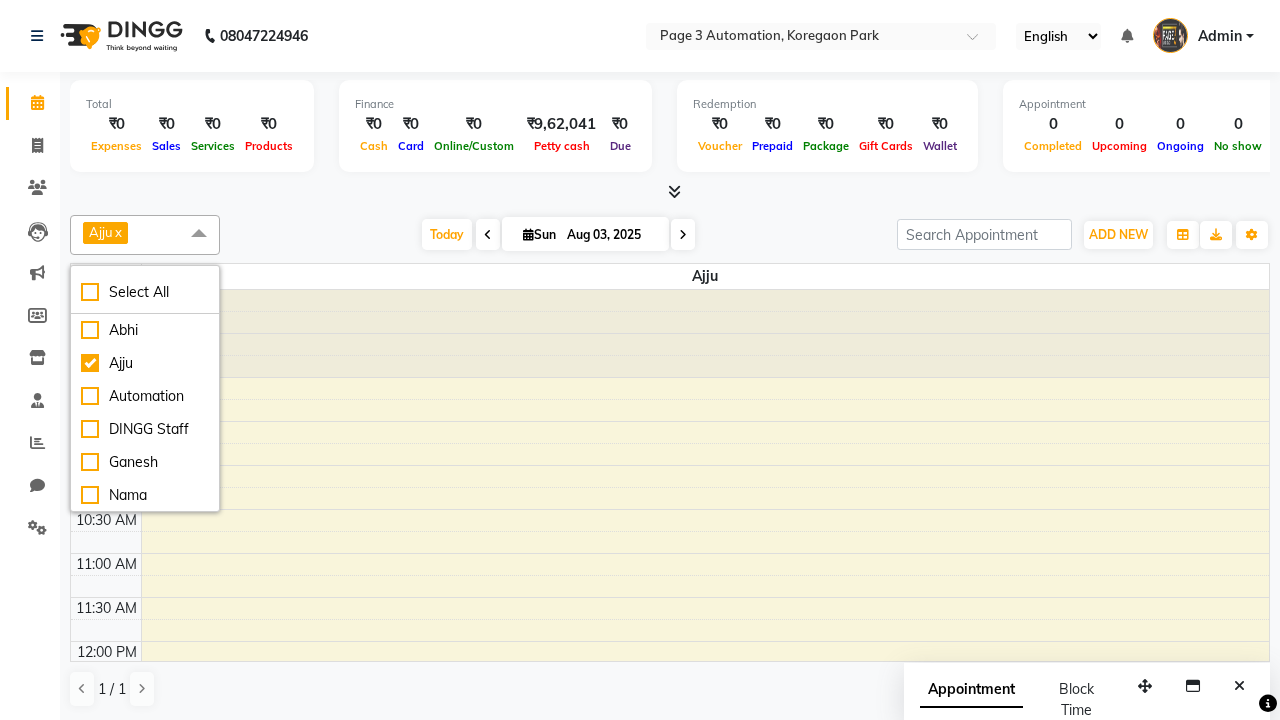 click at bounding box center (199, 234) 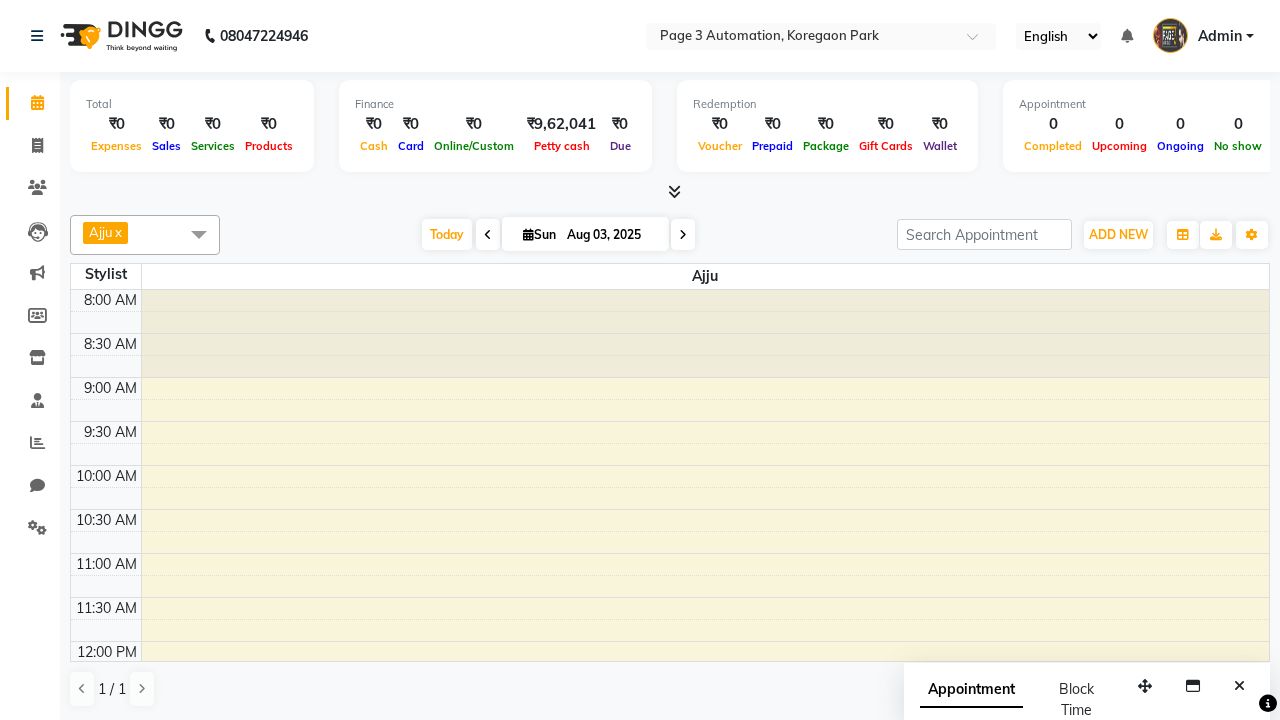 click on "Test QA Dnd, TK09, [TIME]-[TIME], Hair cut With wash Artist-Men,Hair Cut Without wash-Men" at bounding box center (692, 1026) 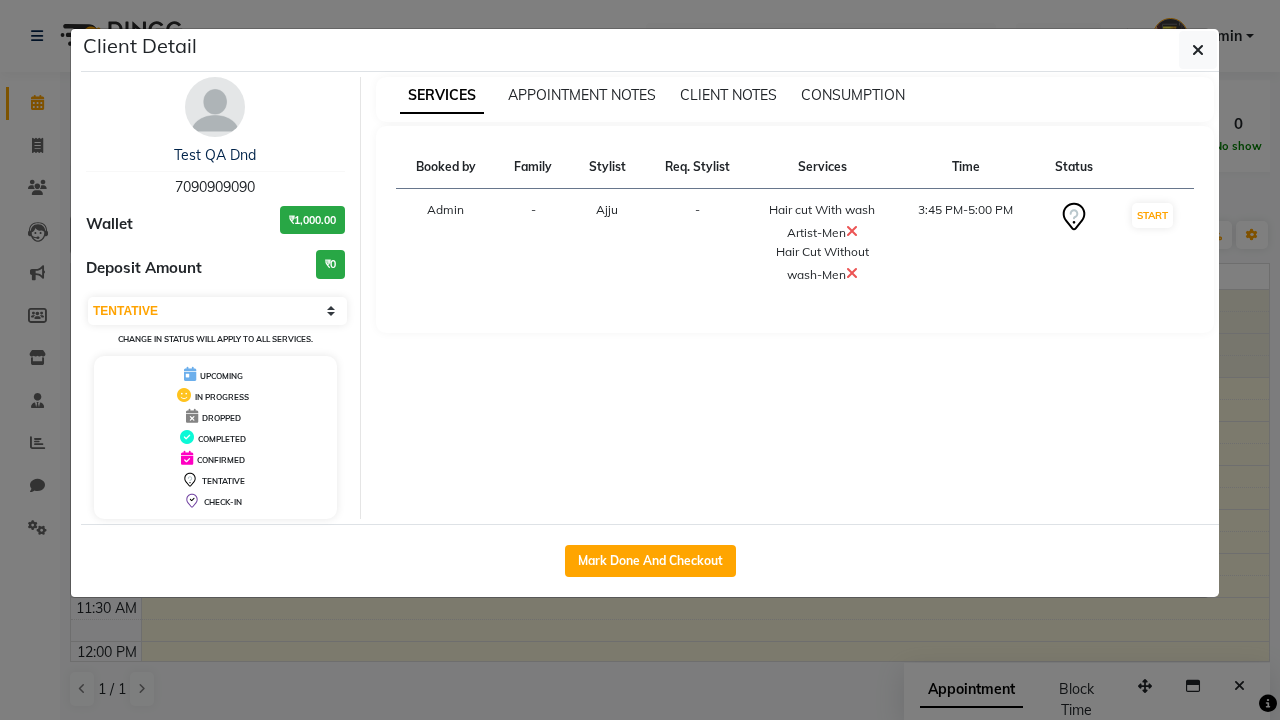 scroll, scrollTop: 551, scrollLeft: 0, axis: vertical 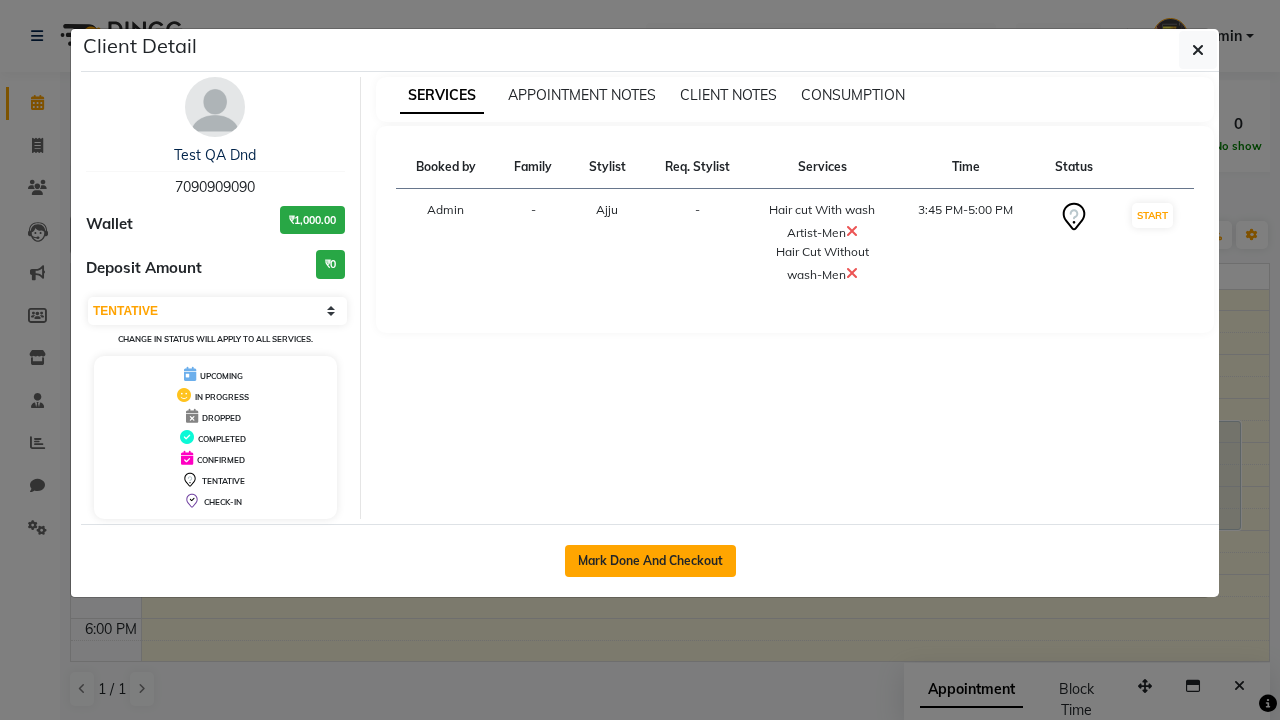 click on "Mark Done And Checkout" 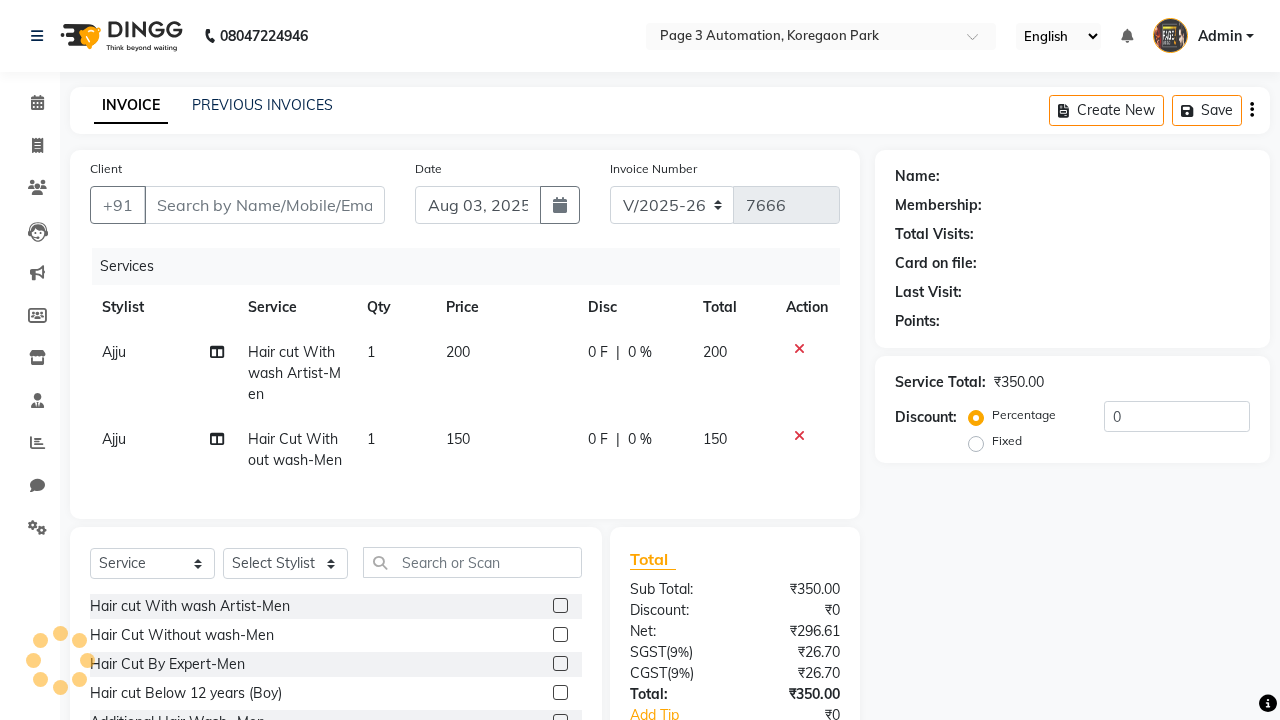 type on "7090909090" 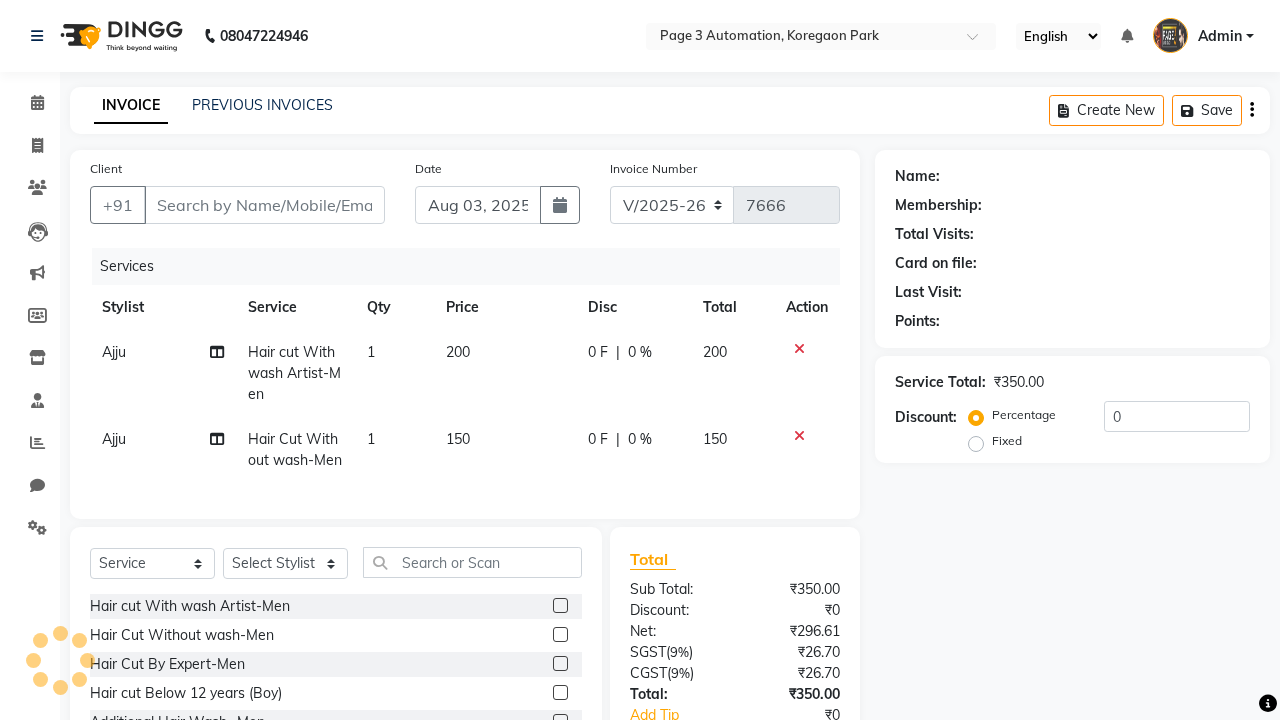 select on "712" 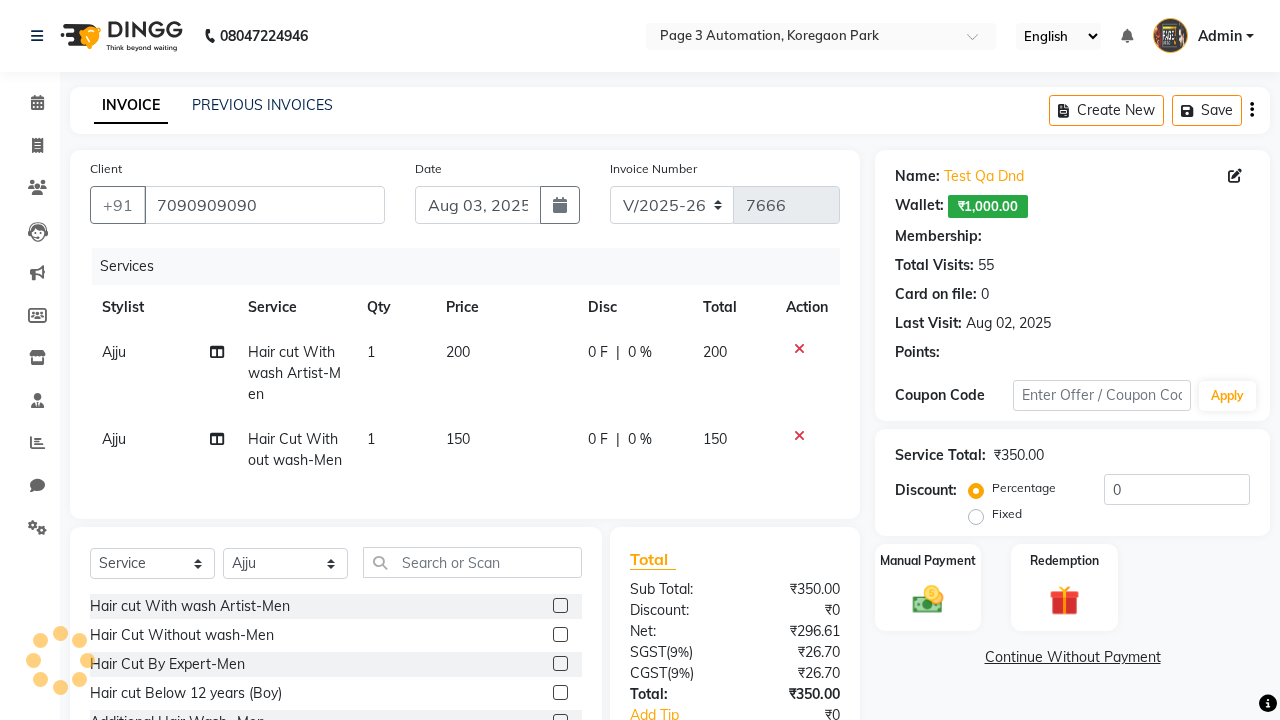 select on "1: Object" 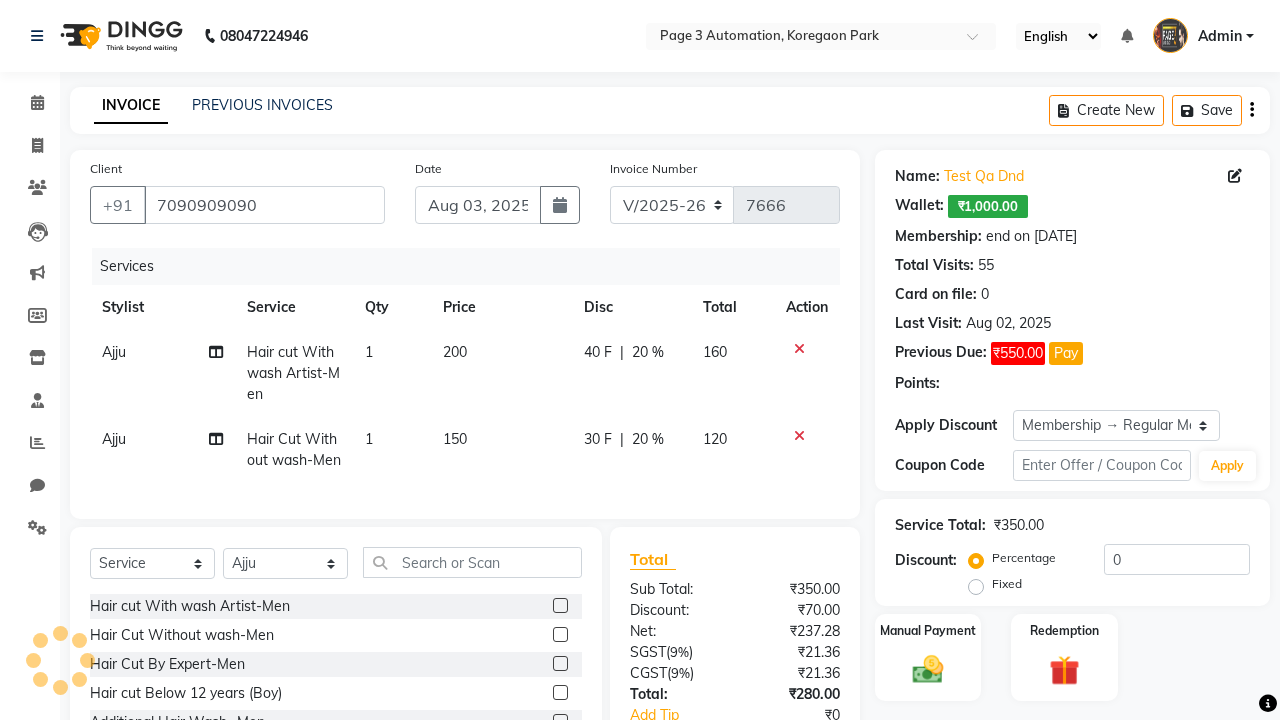 type on "20" 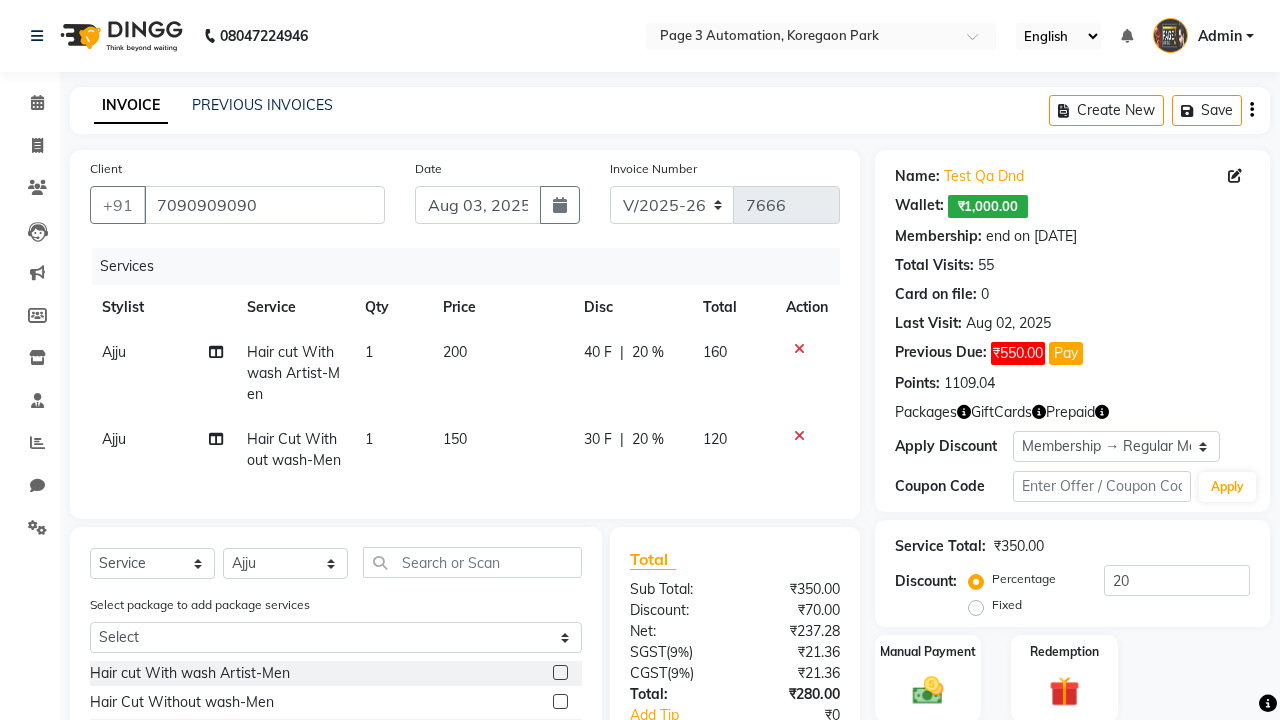 click 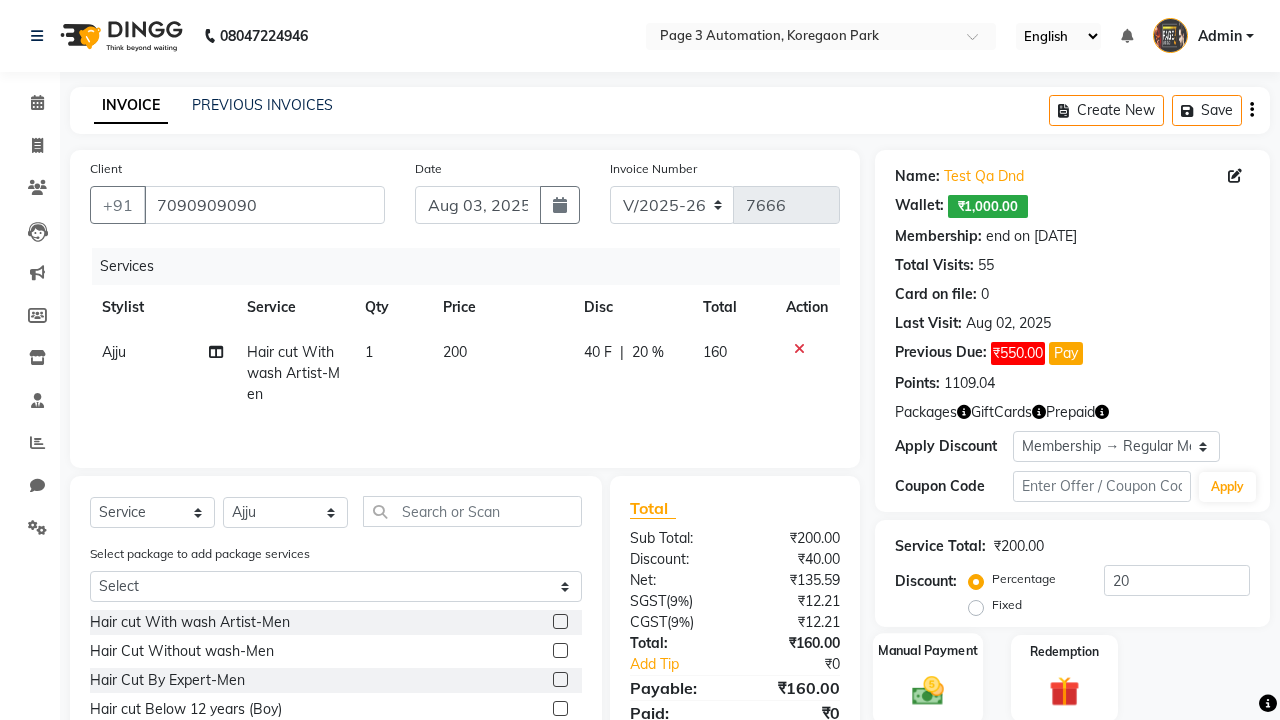 click 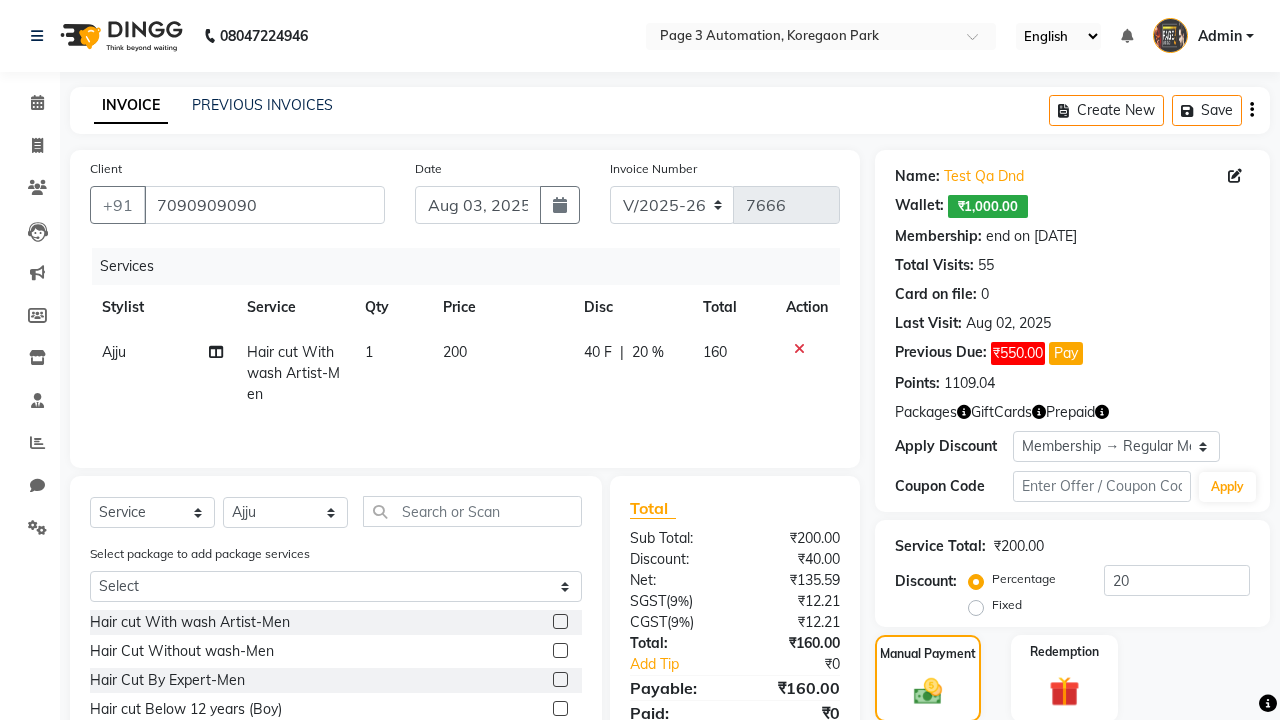 click on "ONLINE" 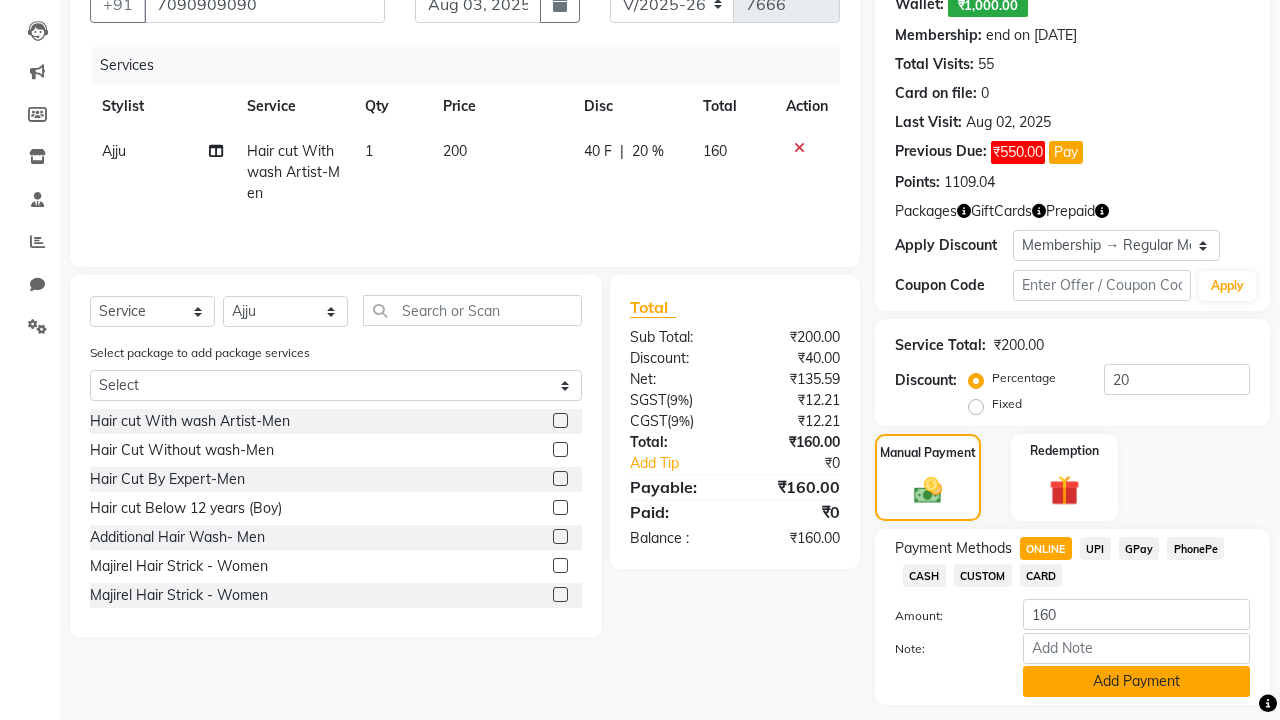 click on "Add Payment" 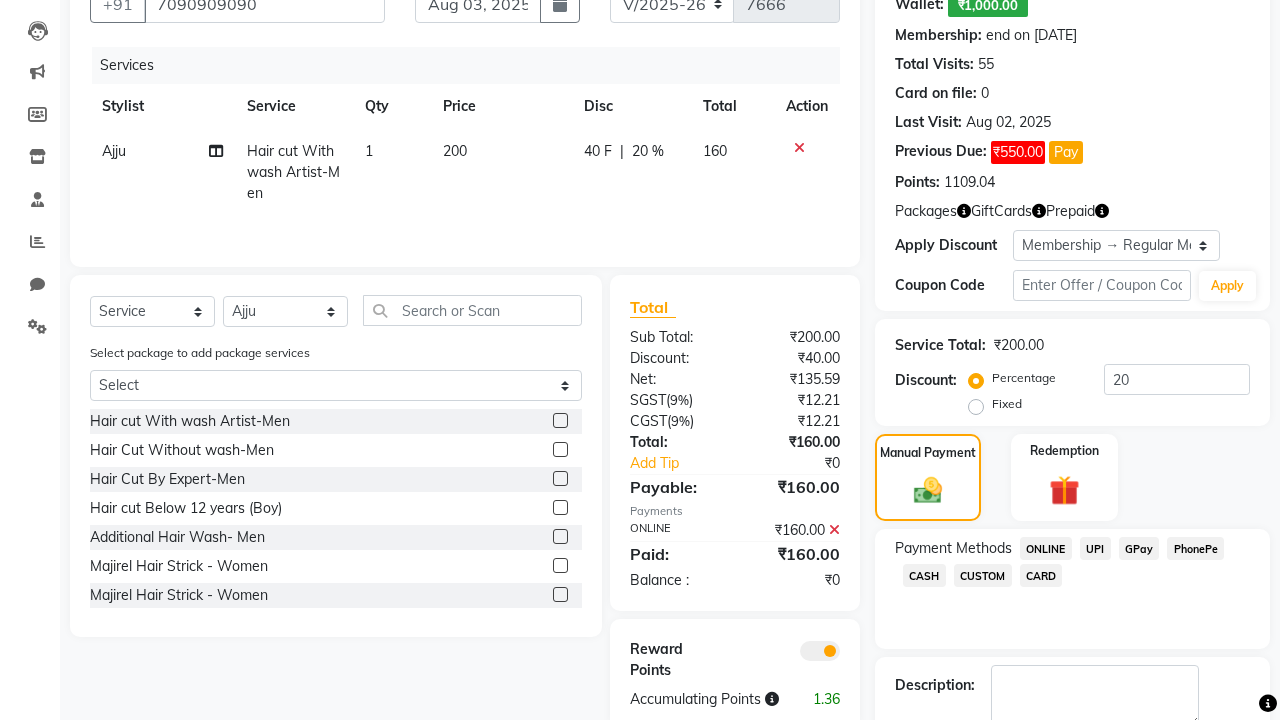 click on "Checkout" 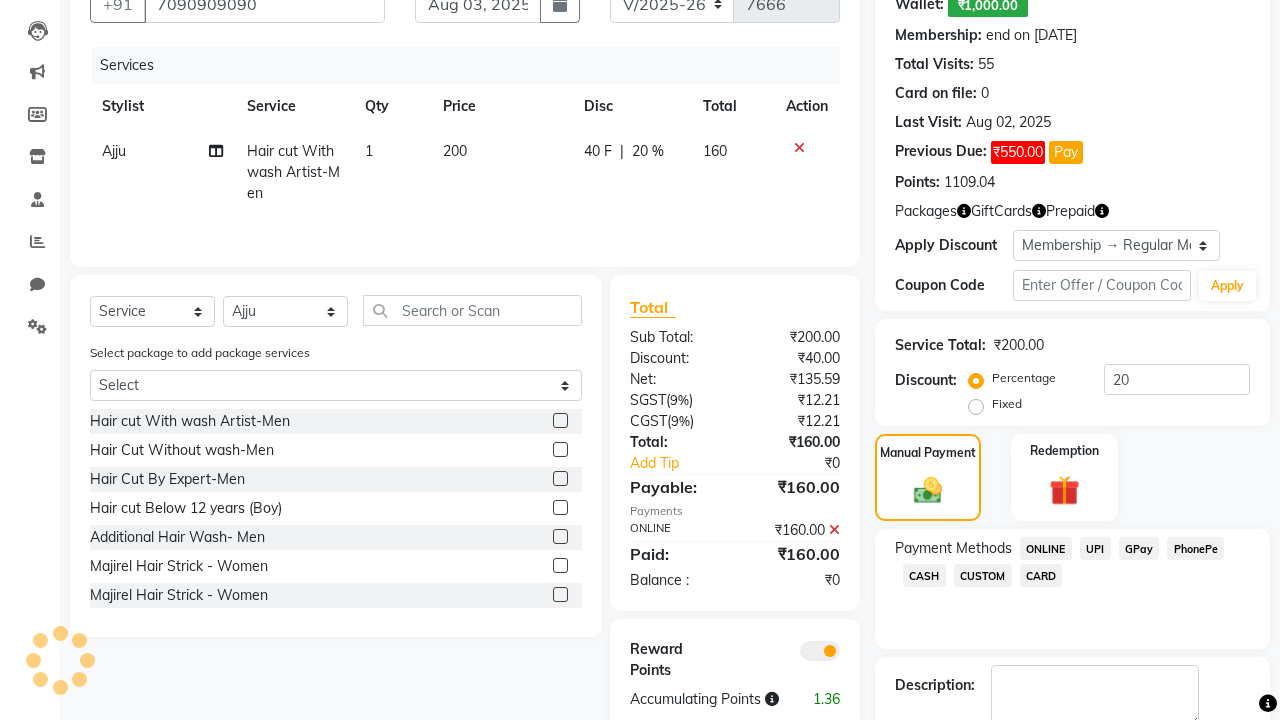 scroll, scrollTop: 314, scrollLeft: 0, axis: vertical 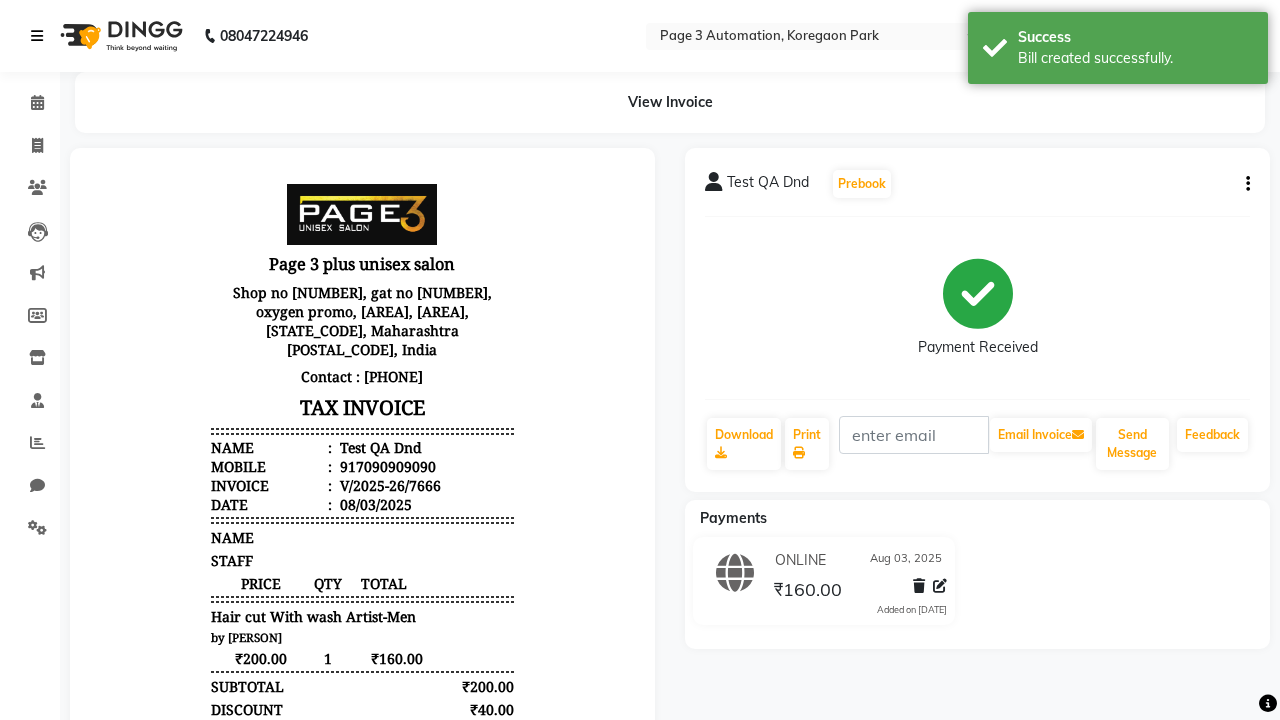 click on "Bill created successfully." at bounding box center [1135, 58] 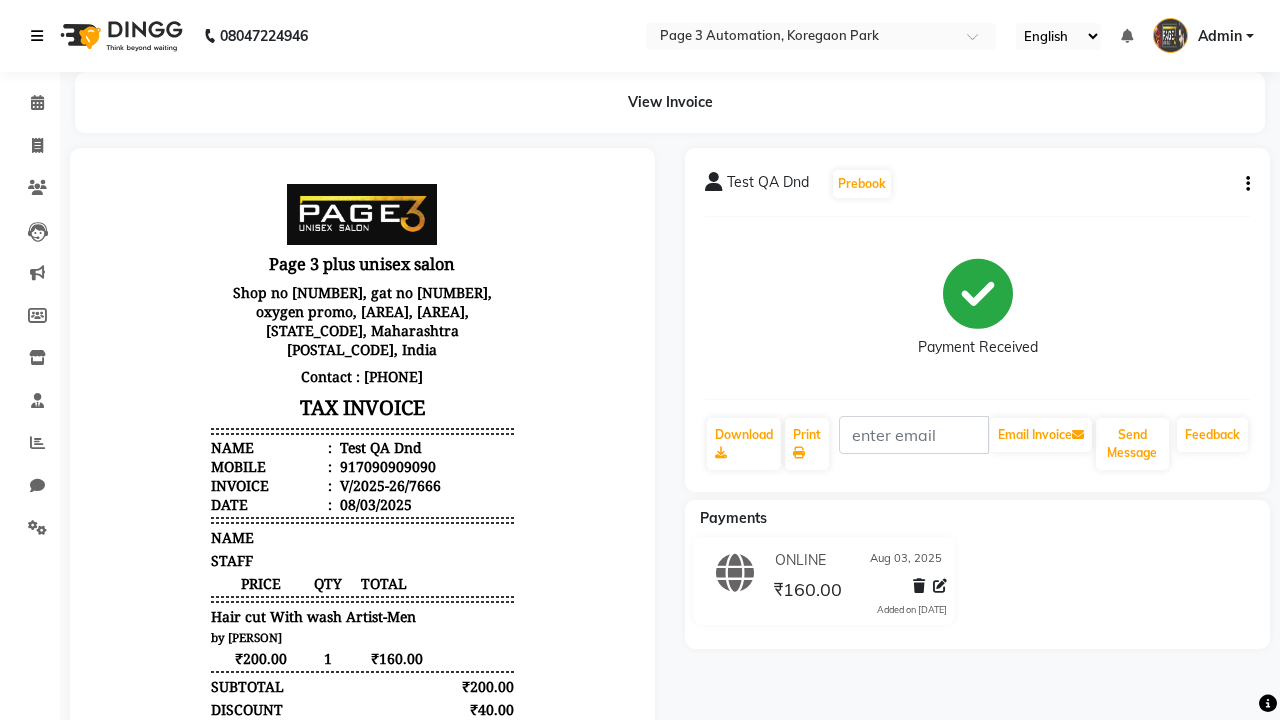 click at bounding box center [37, 36] 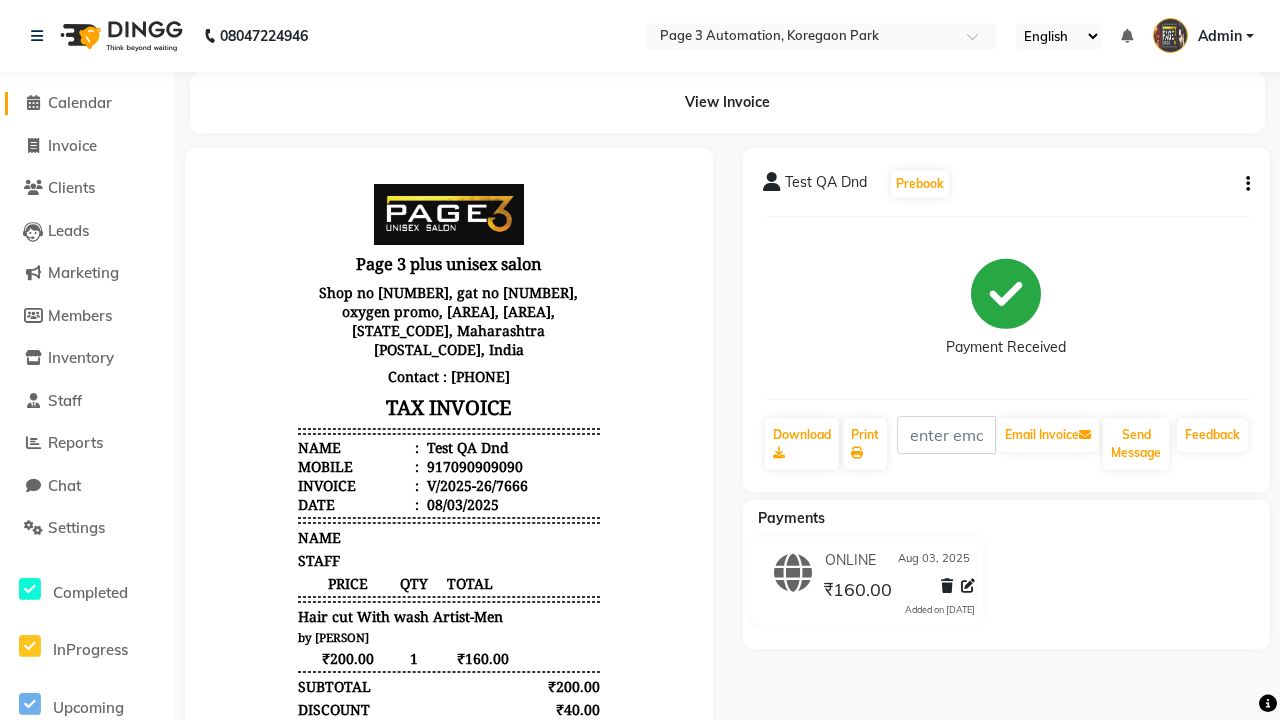 click on "Calendar" 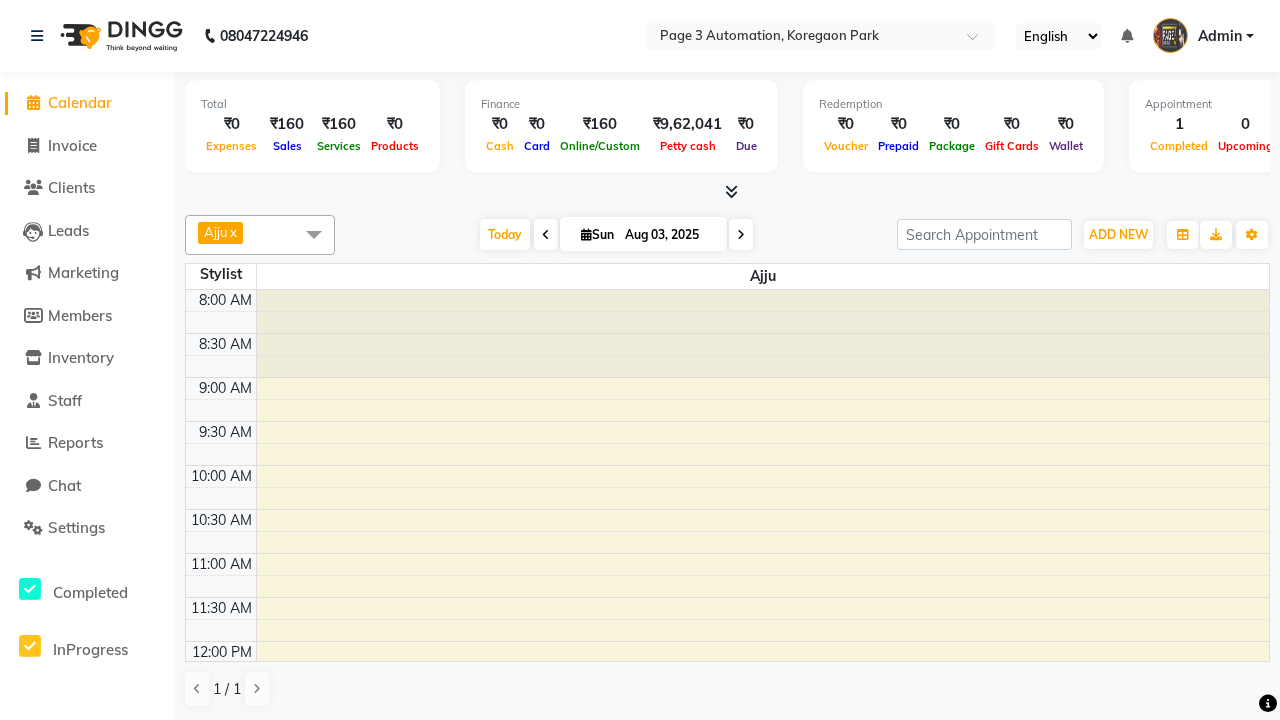 click on "Test QA Dnd, TK09, 03:45 PM-04:30 PM, Hair cut With wash Artist-Men" at bounding box center (751, 1004) 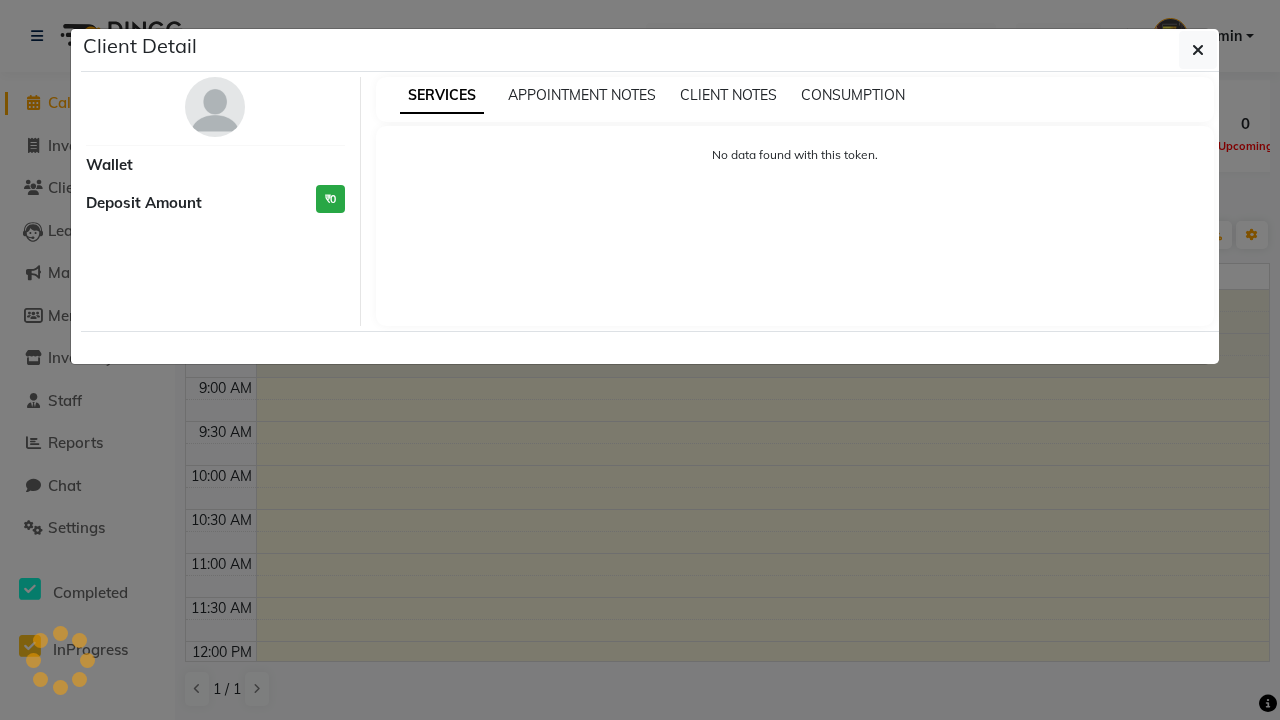 select on "3" 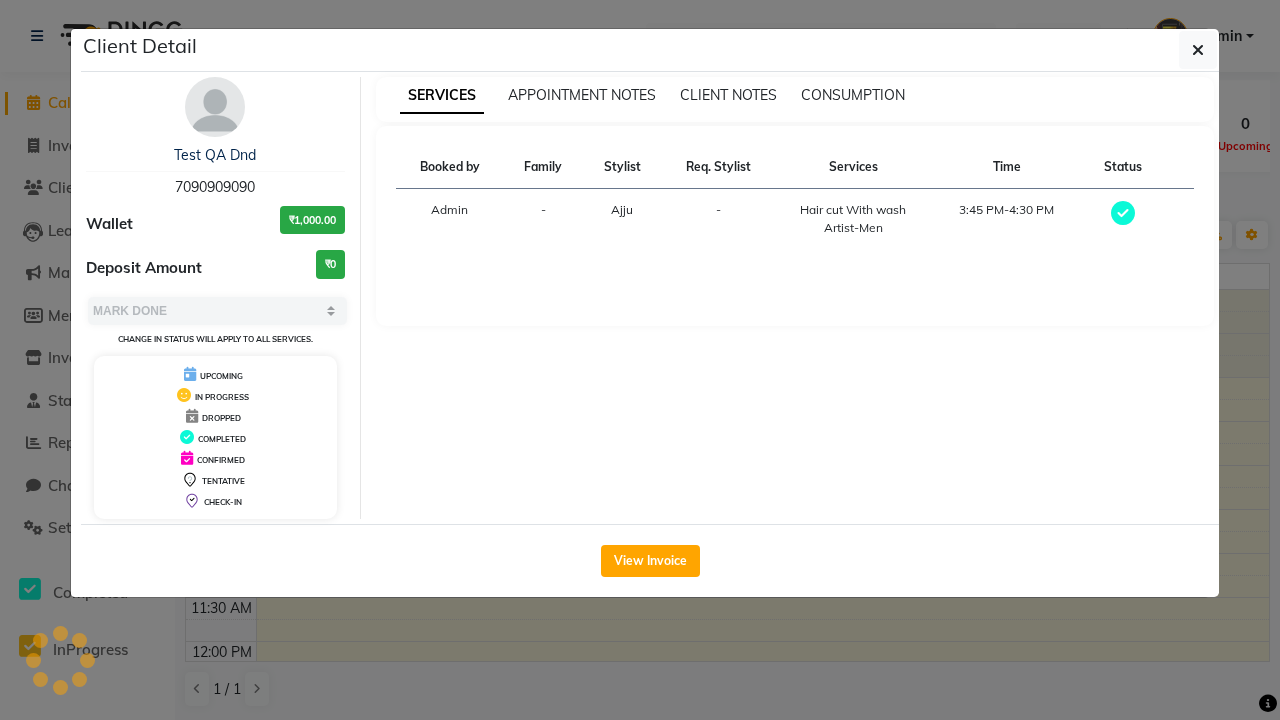 scroll, scrollTop: 529, scrollLeft: 0, axis: vertical 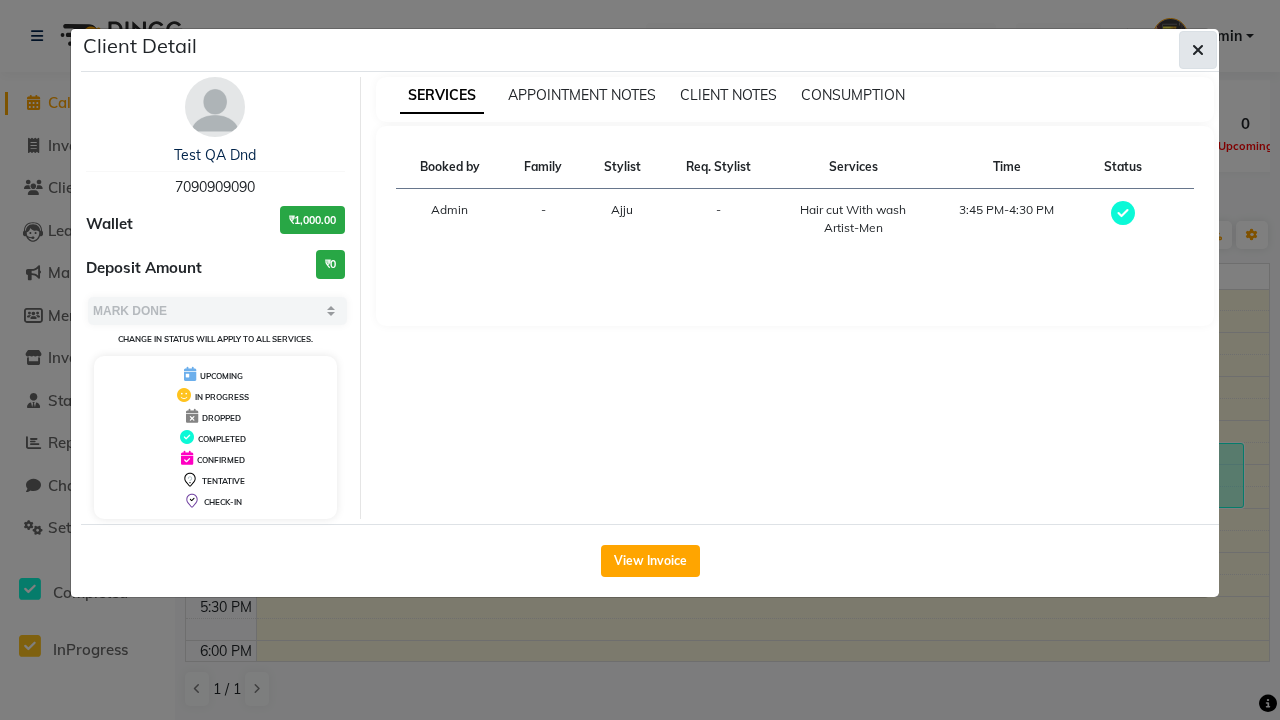 click 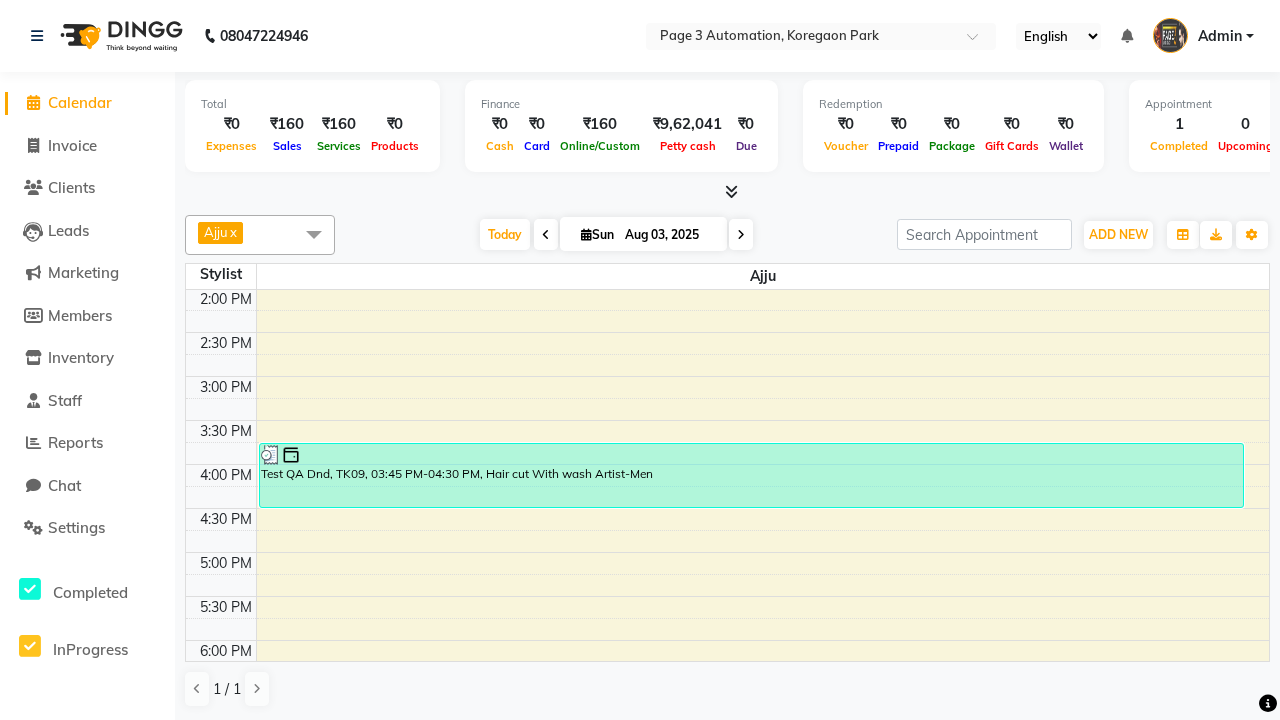 click at bounding box center (314, 234) 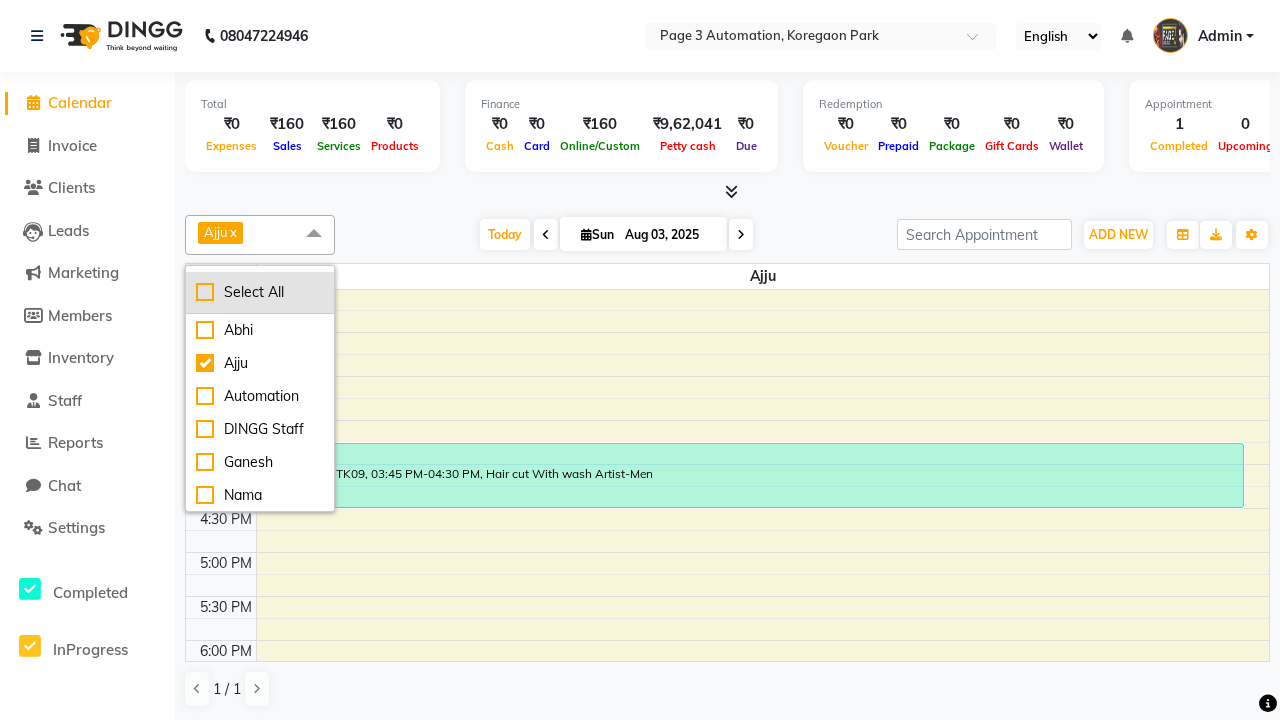click on "Select All" at bounding box center (260, 292) 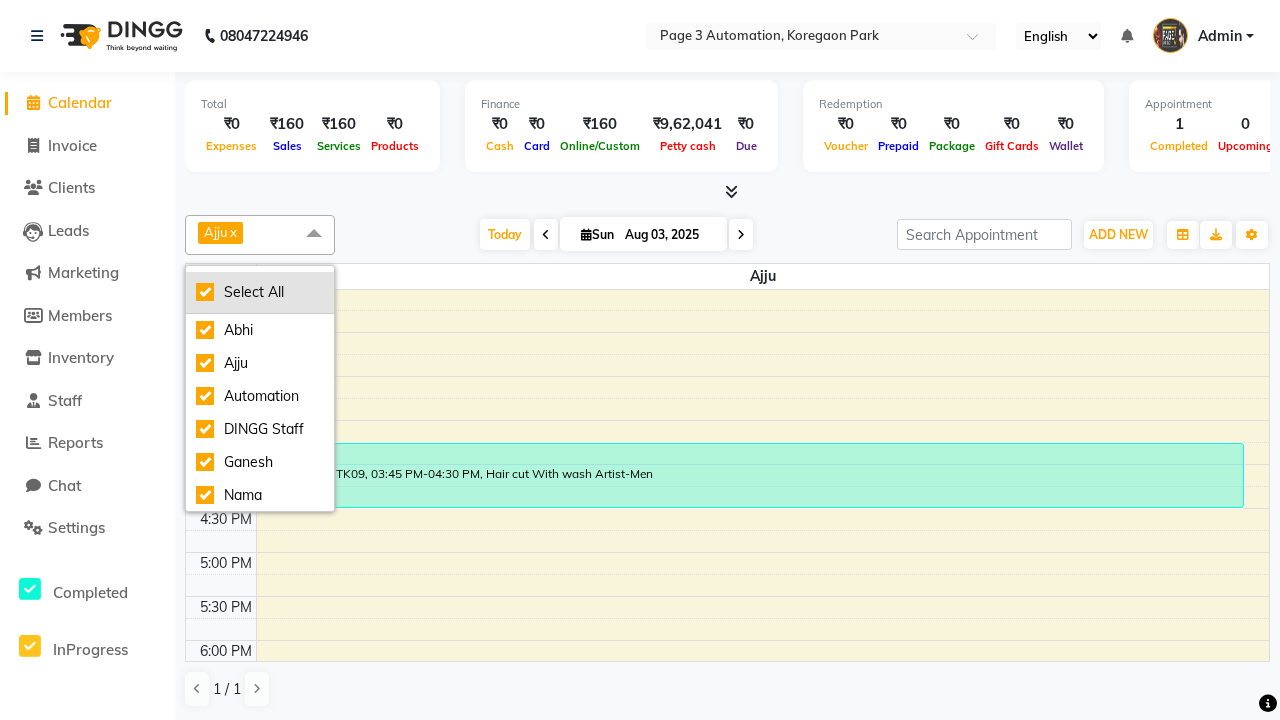checkbox on "true" 